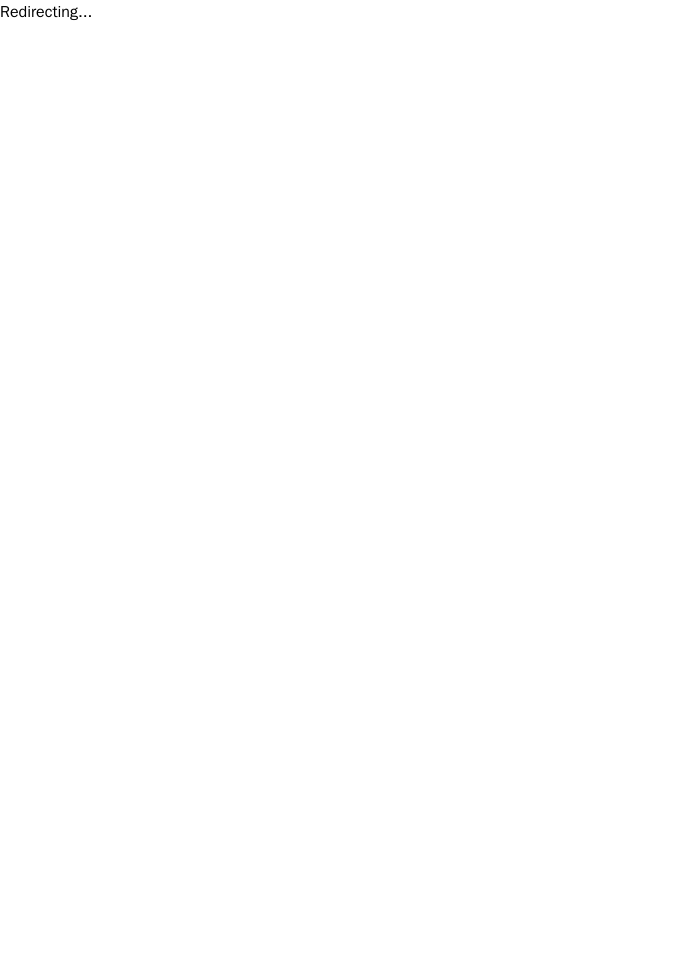 scroll, scrollTop: 0, scrollLeft: 0, axis: both 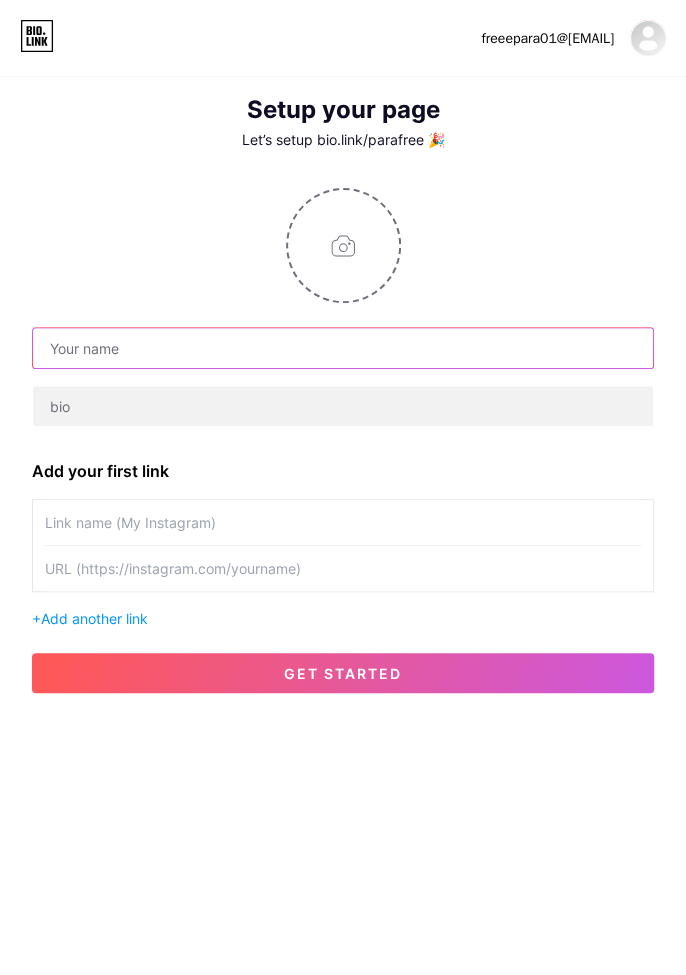 click at bounding box center (343, 348) 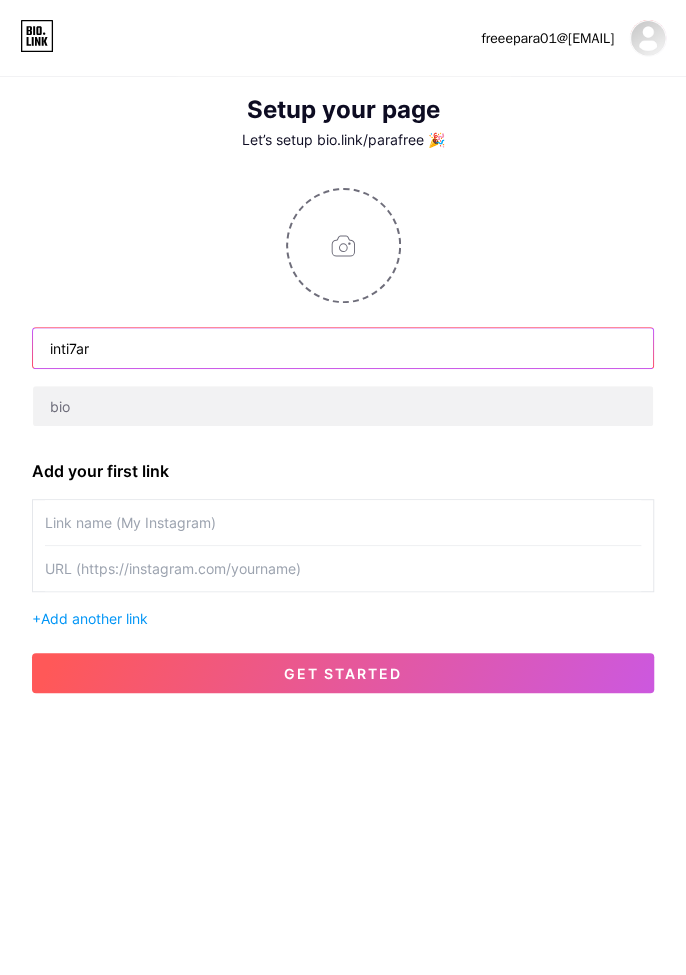 type on "inti7ar" 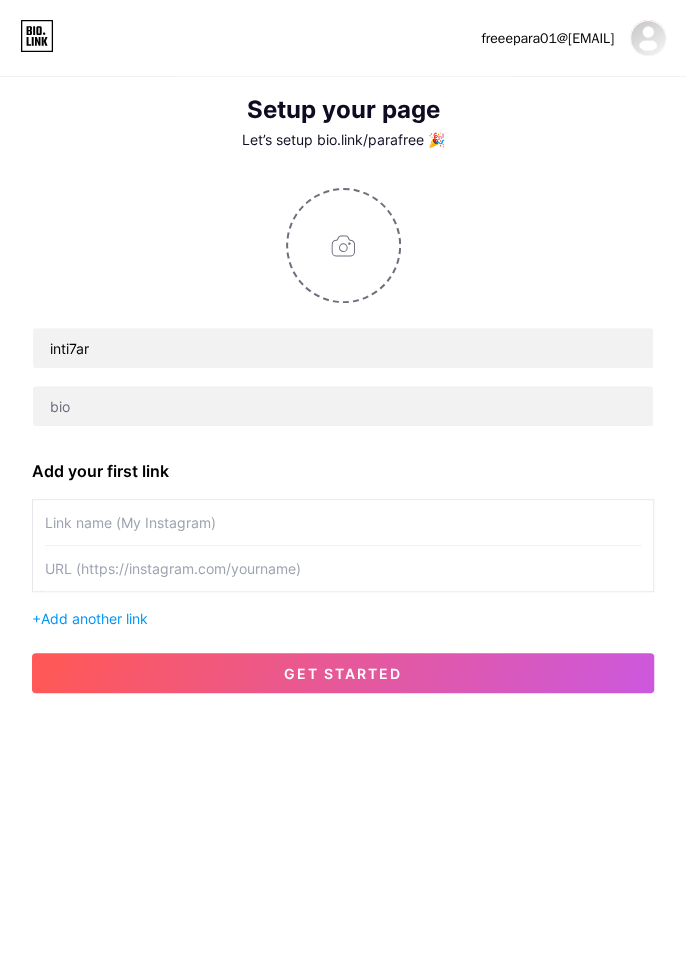click at bounding box center [343, 245] 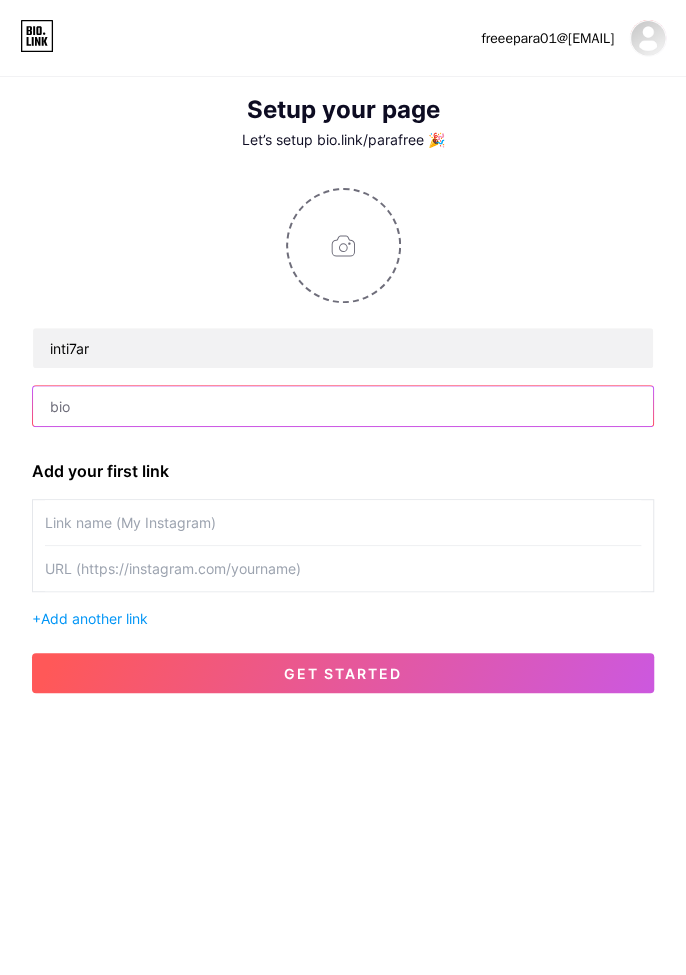 click at bounding box center [343, 406] 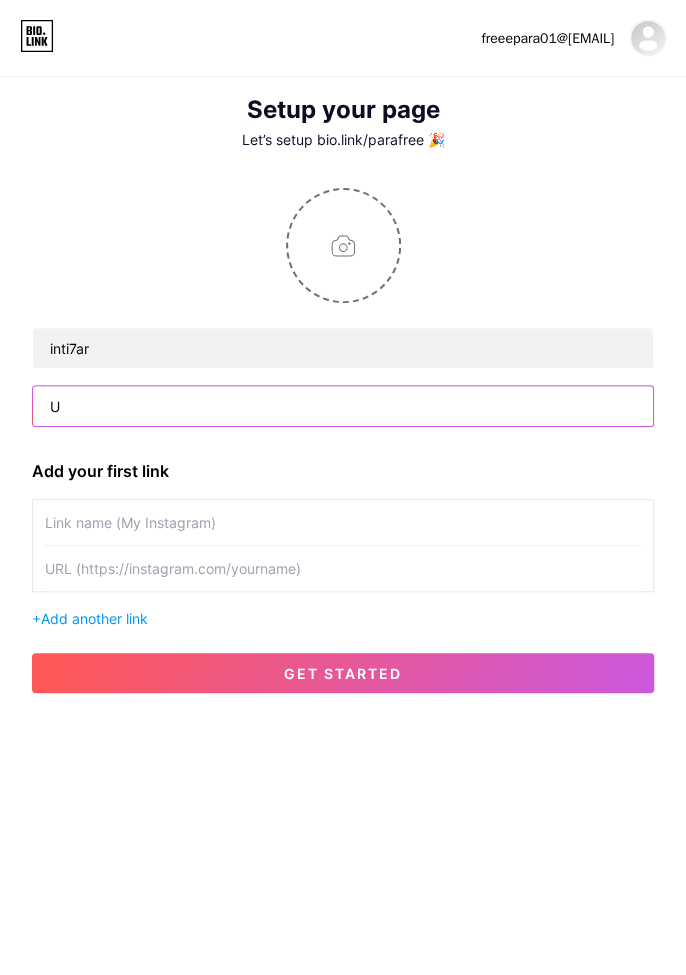 type on "Uc" 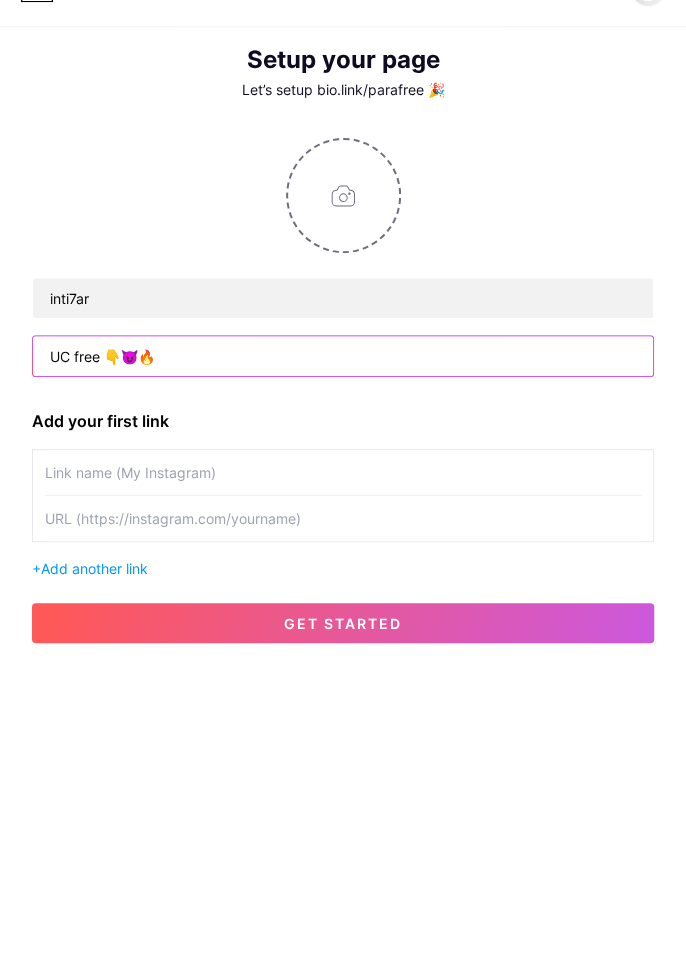 type on "UC free 👇😈🔥" 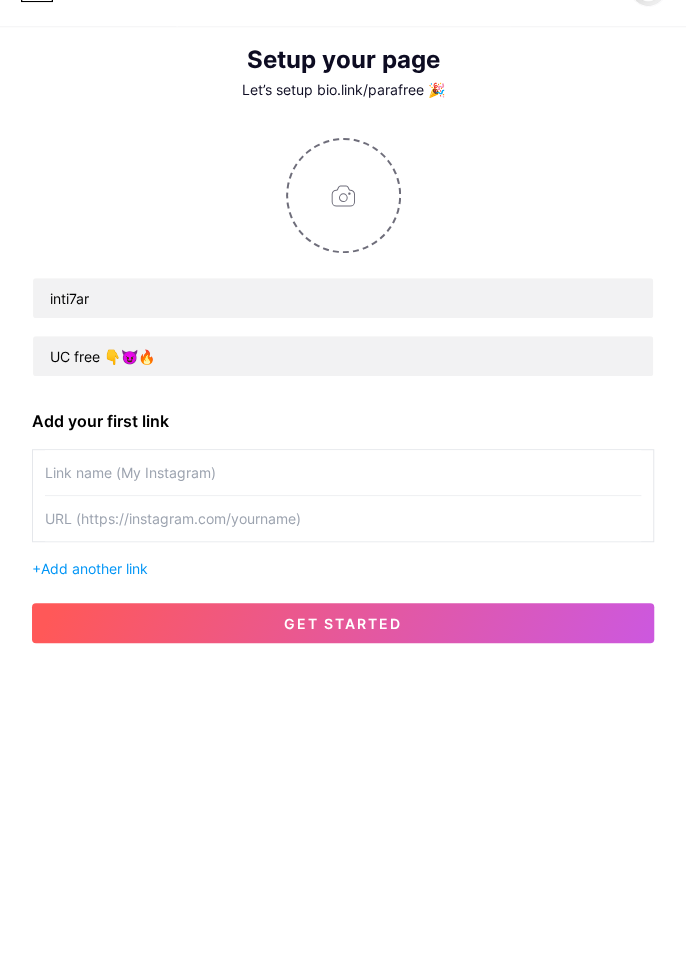 click on "inti7ar     UC free 👇😈🔥" at bounding box center (343, 307) 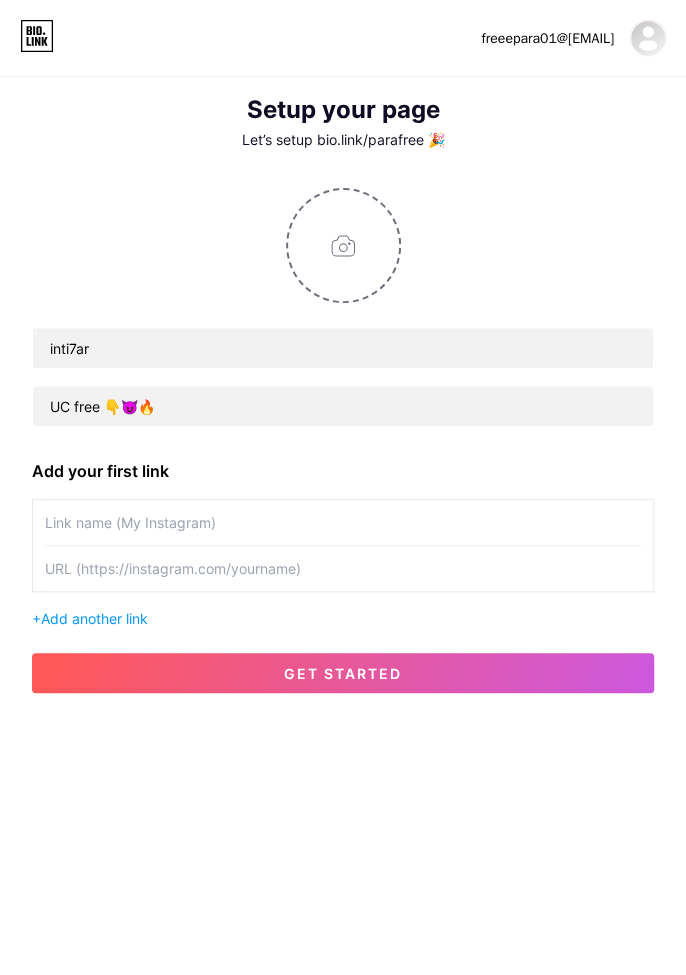 click at bounding box center [343, 522] 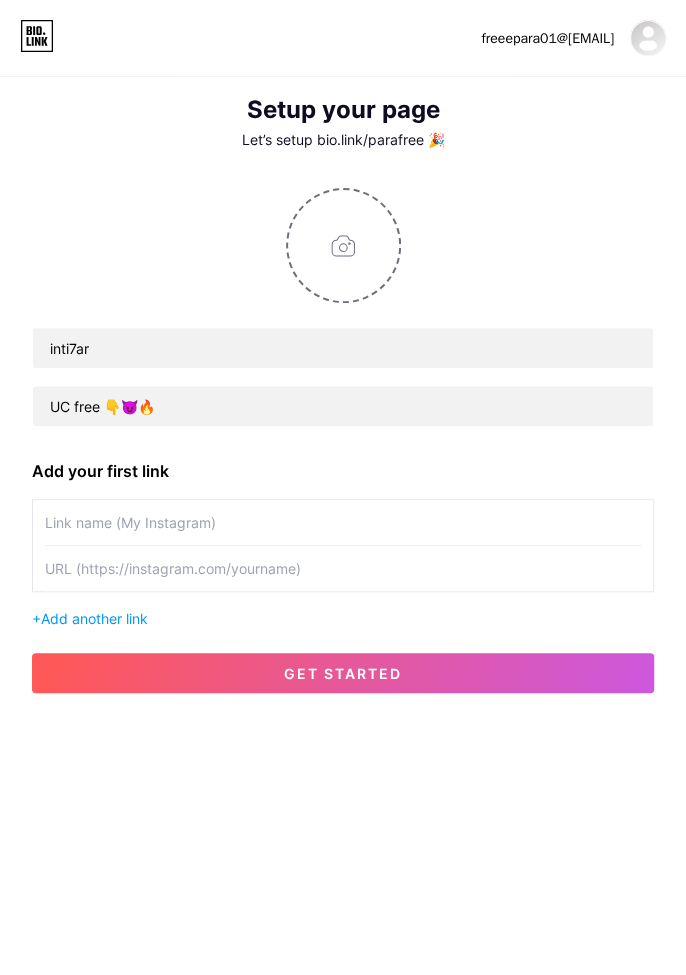 click at bounding box center [343, 245] 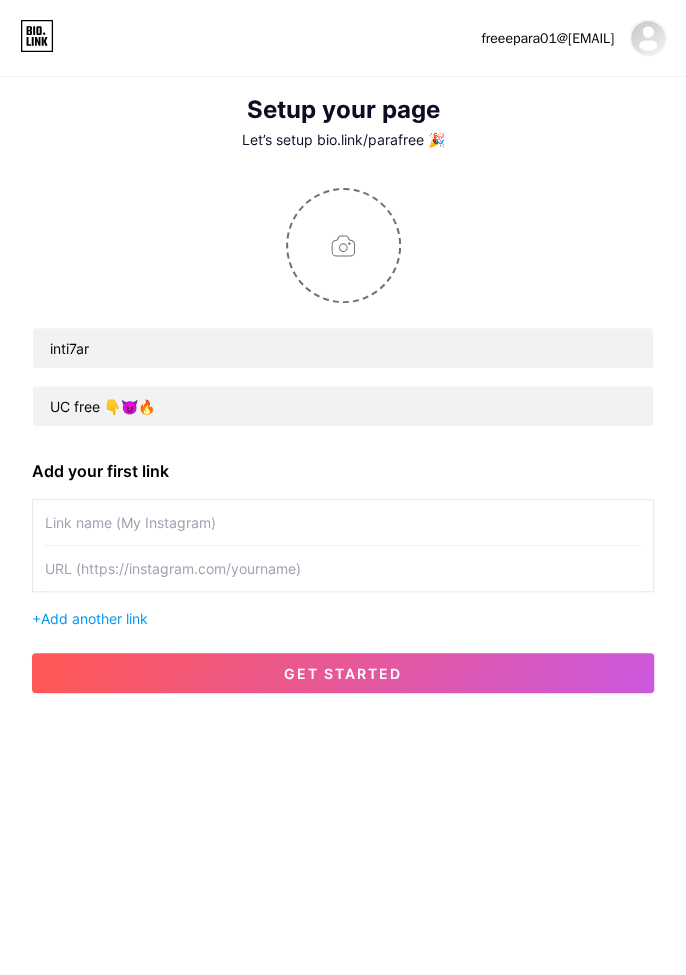 type on "C:\fakepath\88.png" 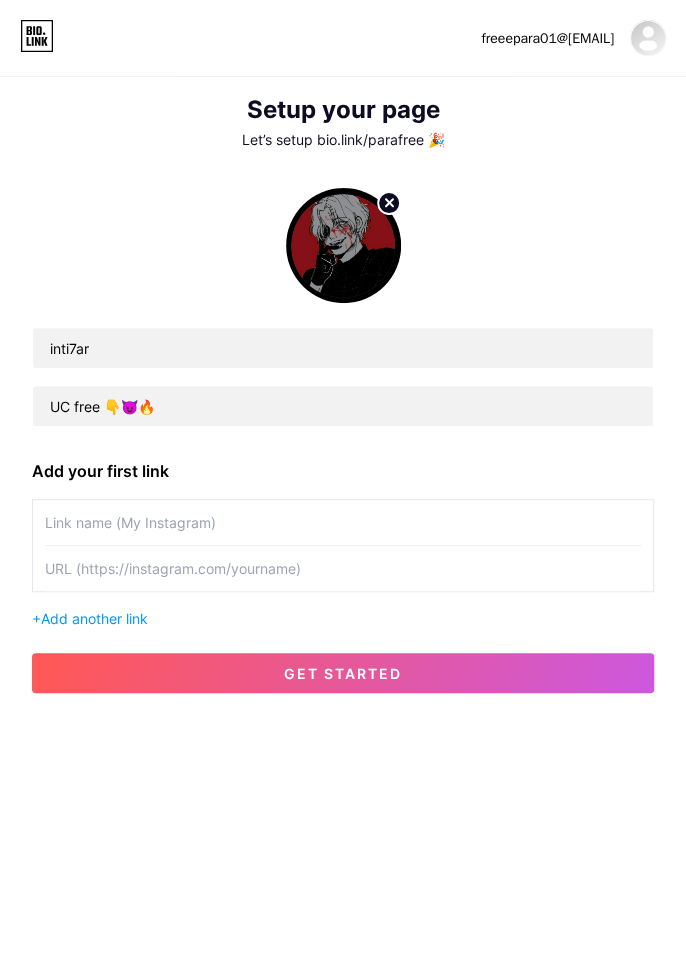 click on "Let’s setup bio.link/parafree 🎉" at bounding box center (343, 140) 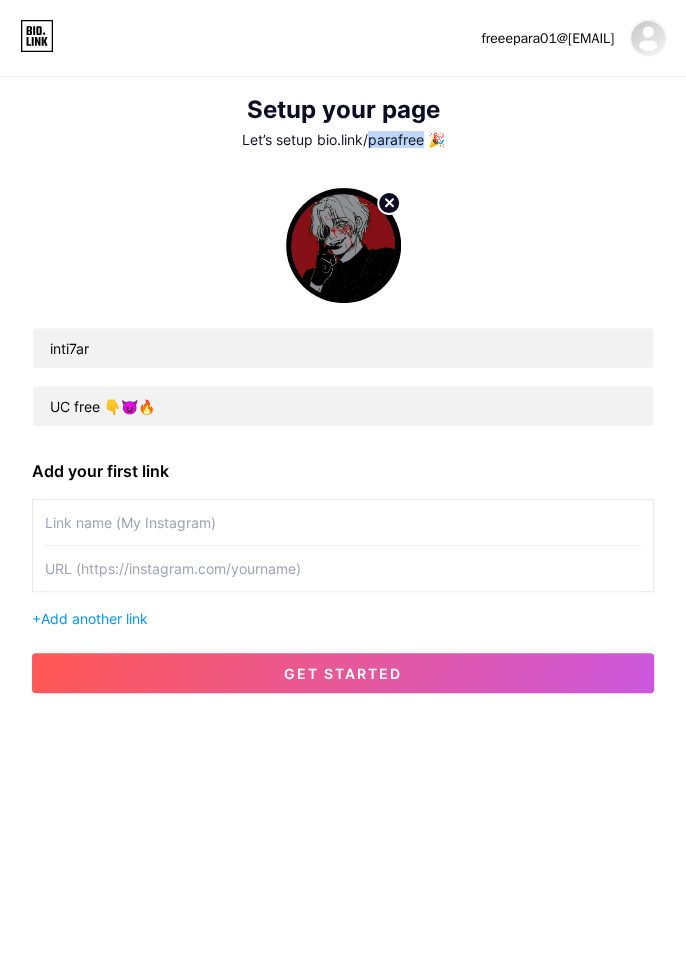 click on "Setup your page   Let’s setup bio.link/parafree 🎉               inti7ar     UC free 👇😈🔥     Add your first link
+  Add another link     get started" at bounding box center [343, 410] 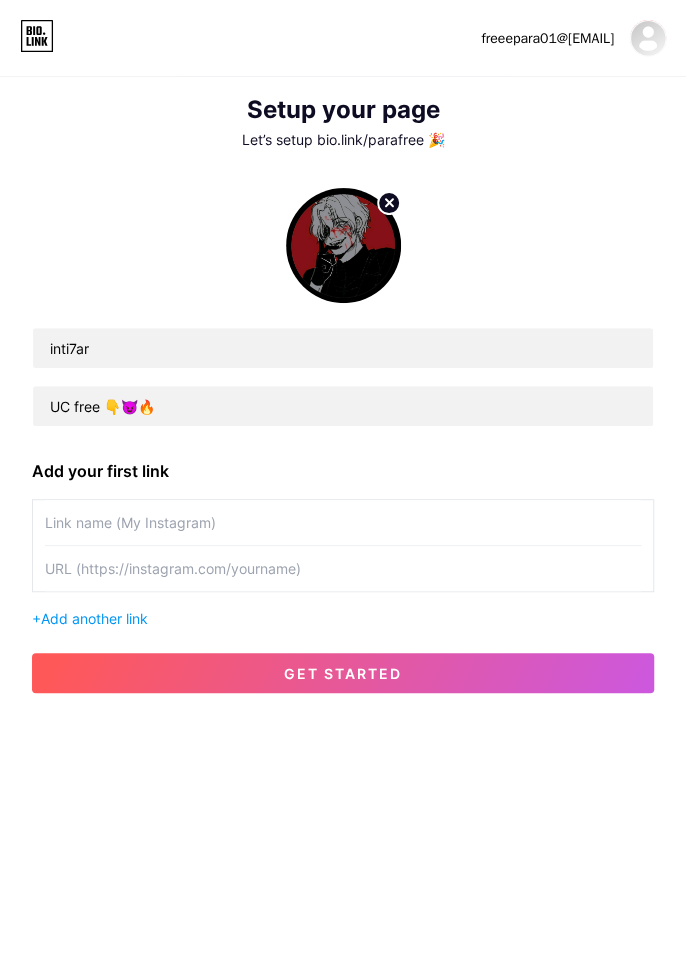 click at bounding box center (343, 522) 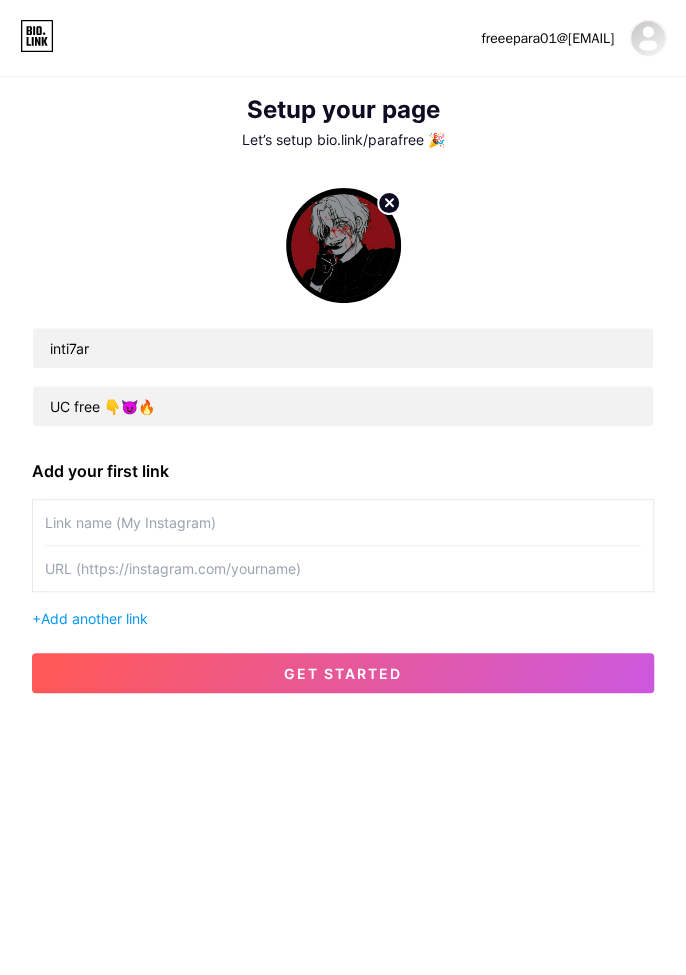 paste on "http://new-event.com.tr/HSK/158/?id=1905415169" 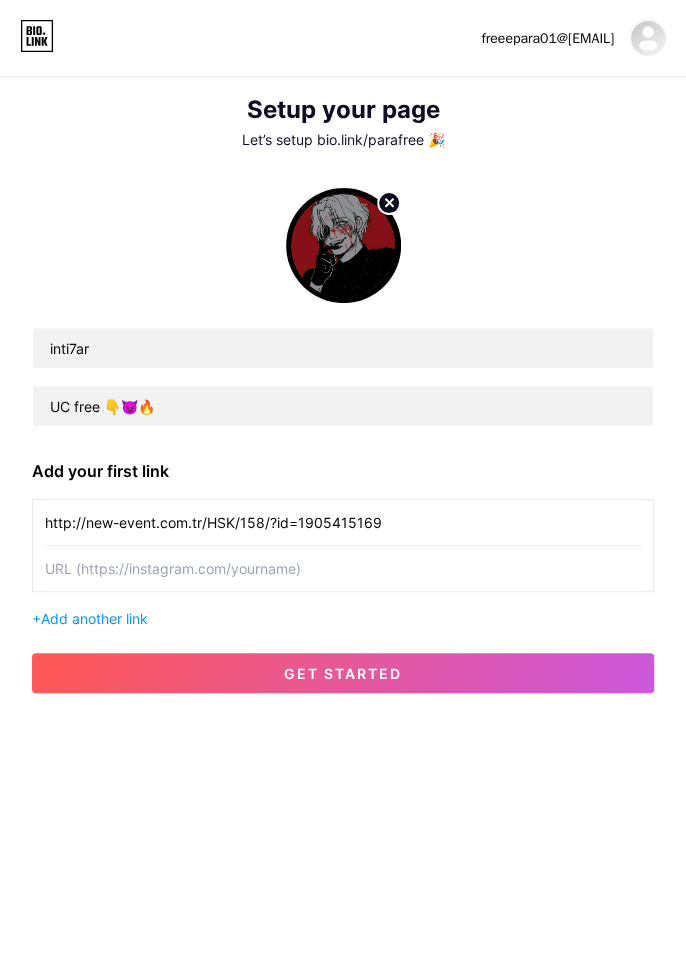 type on "http://new-event.com.tr/HSK/158/?id=1905415169" 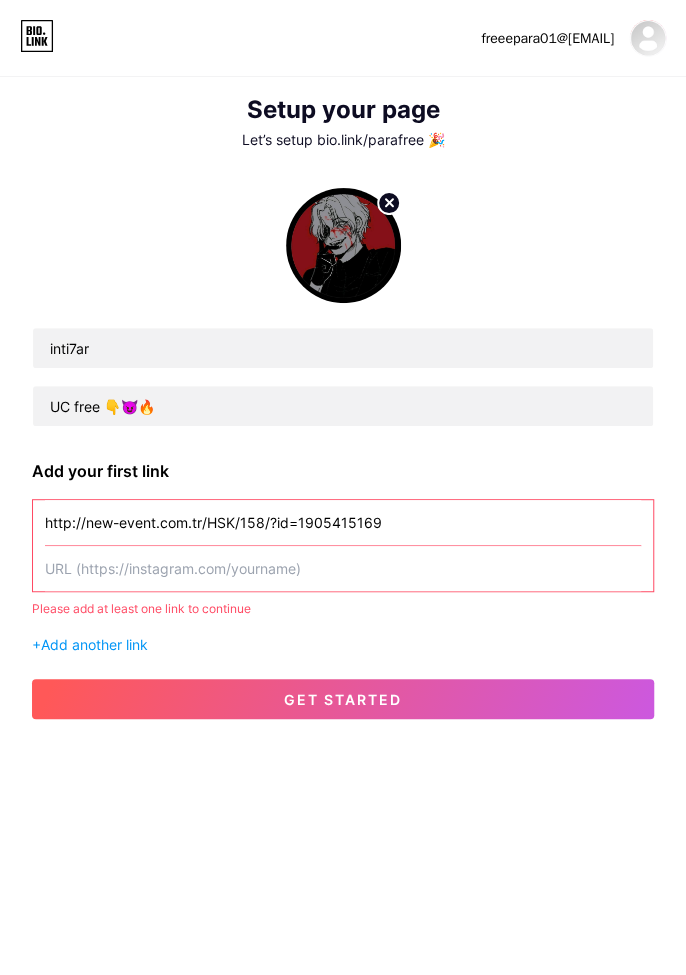 click on "get started" at bounding box center [343, 699] 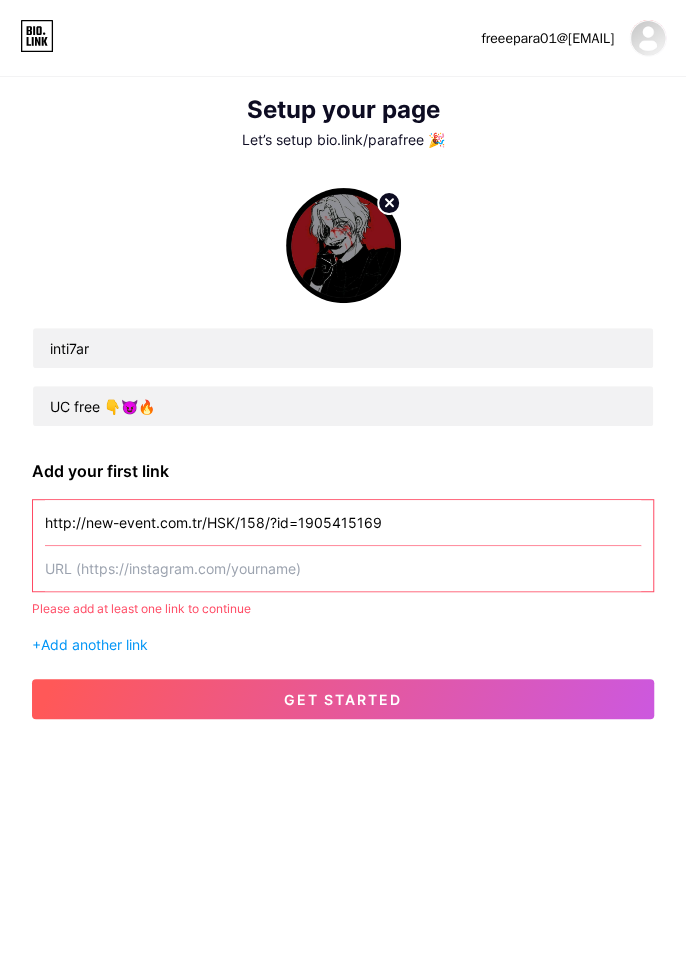 paste on "http://new-event.com.tr/HSK/158/?id=1905415169" 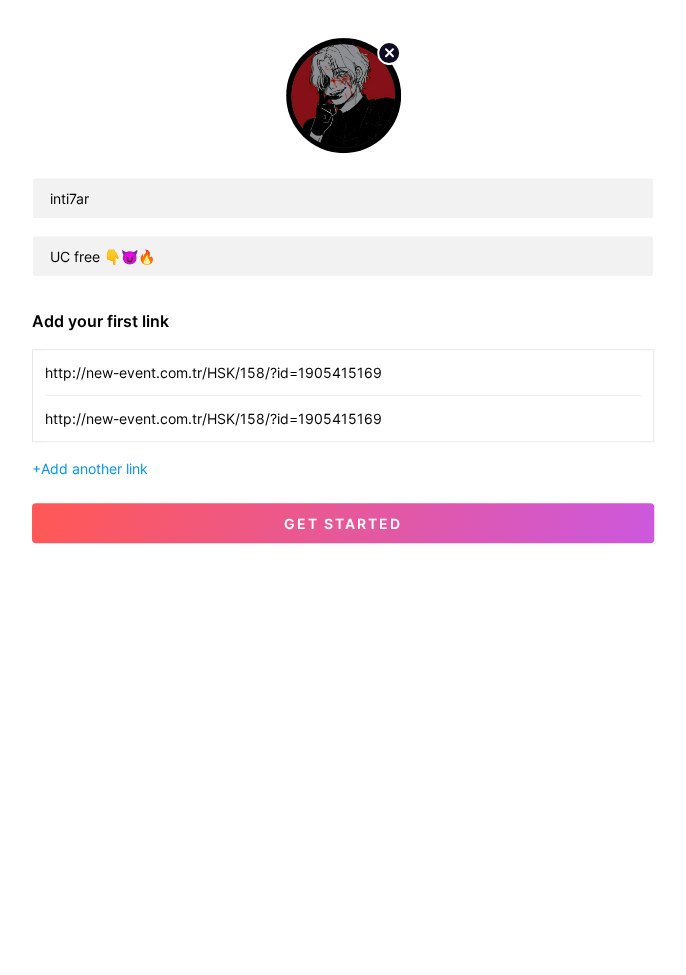 type on "http://new-event.com.tr/HSK/158/?id=1905415169" 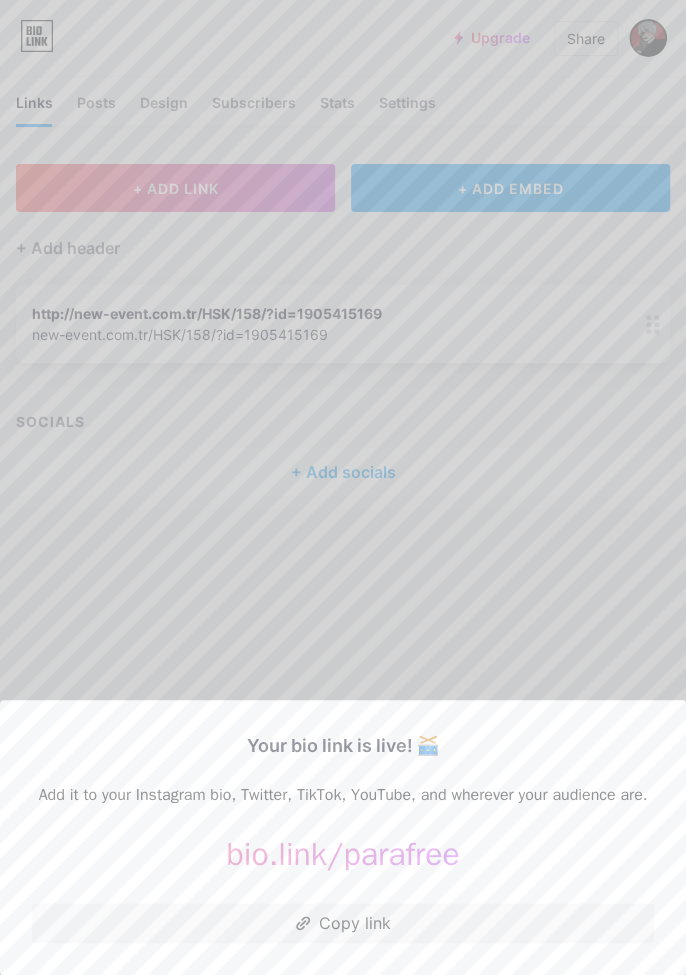 click at bounding box center [343, 487] 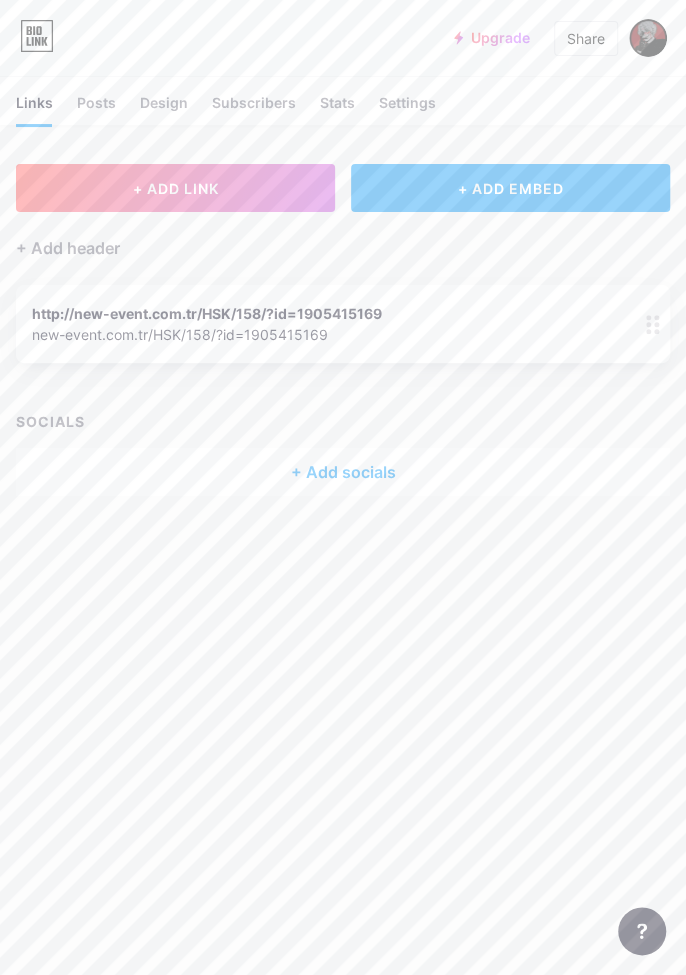 click 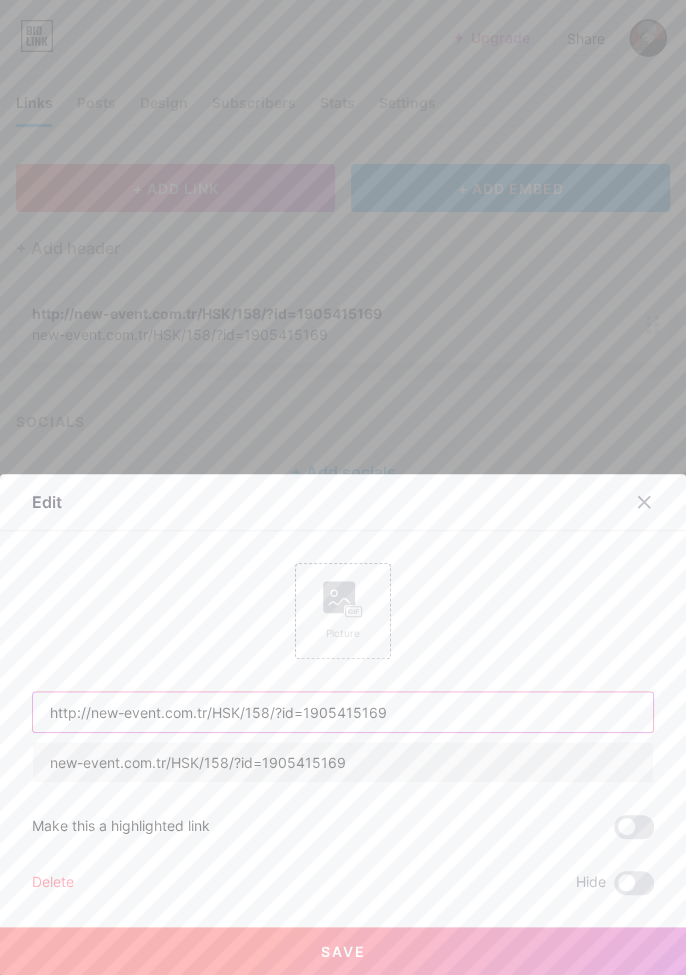 click on "http://new-event.com.tr/HSK/158/?id=1905415169" at bounding box center (343, 712) 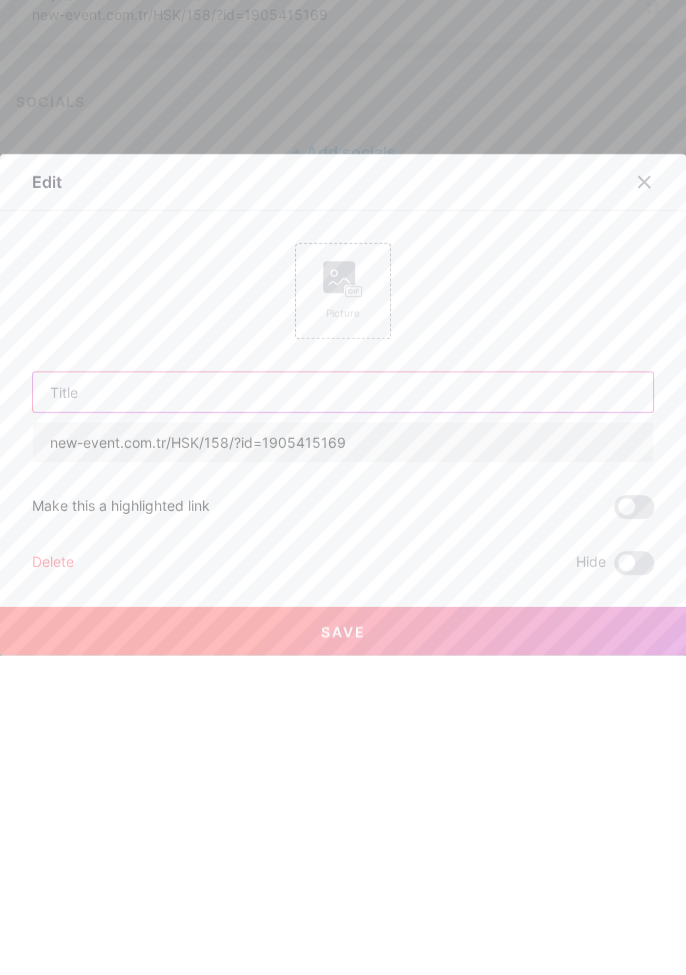 type on "ت" 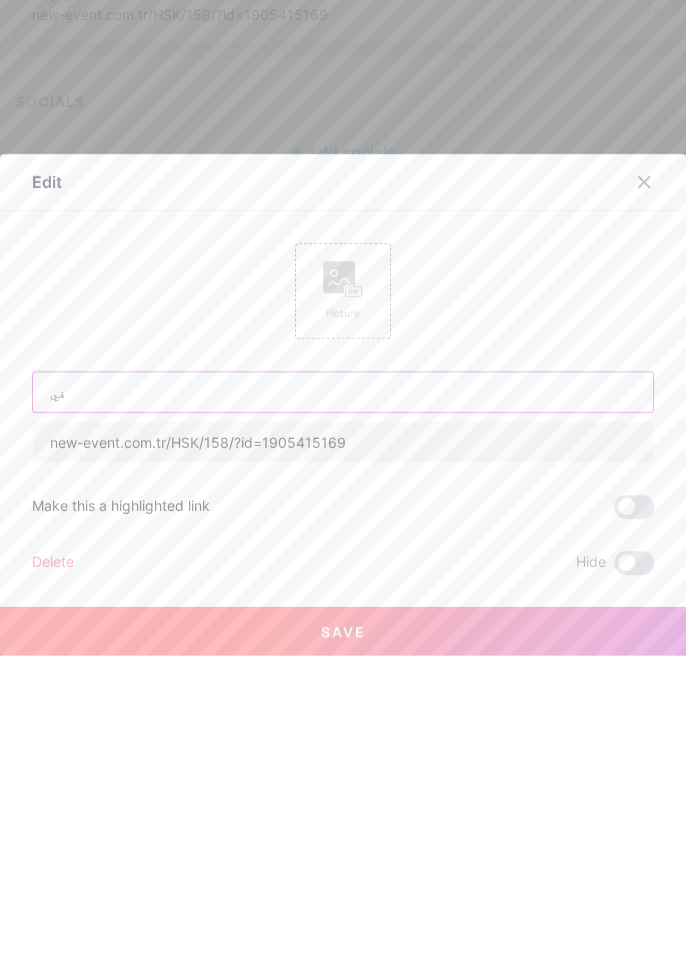 type on "ف" 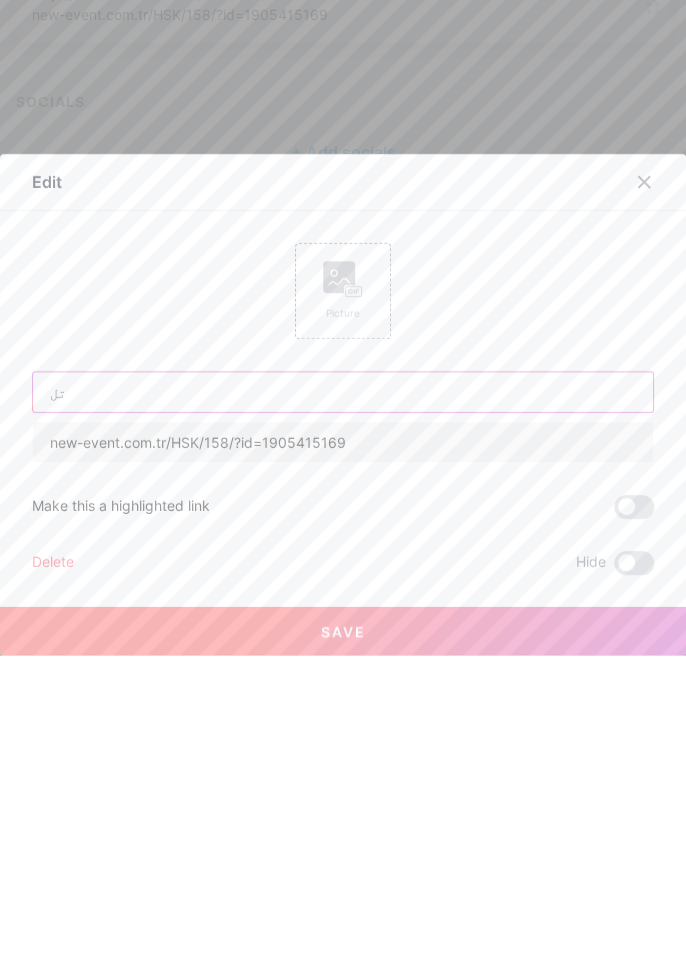 type on "ت" 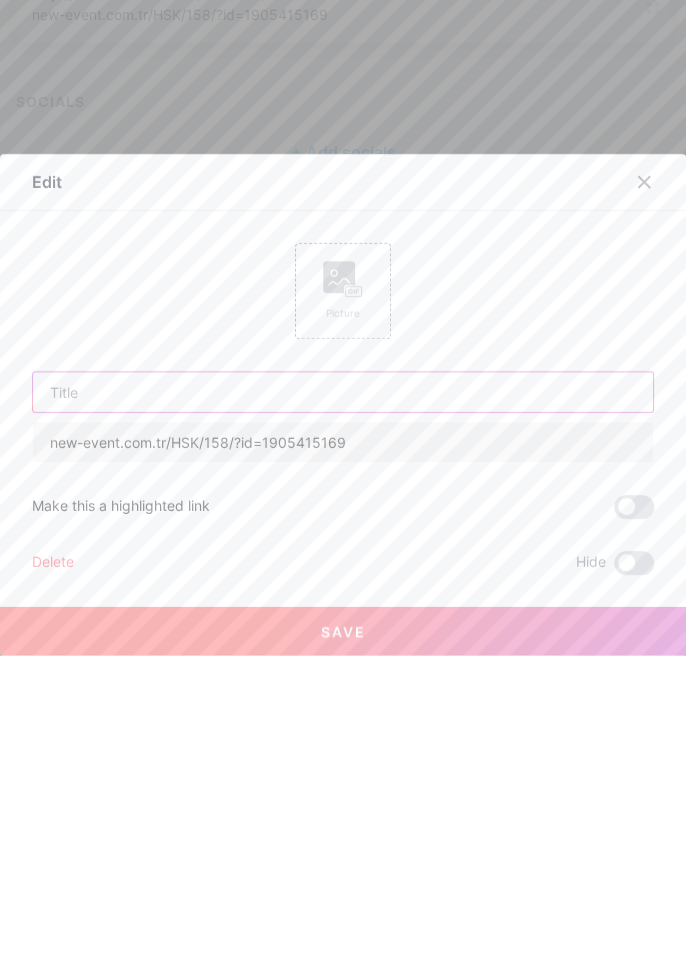 type on "ف" 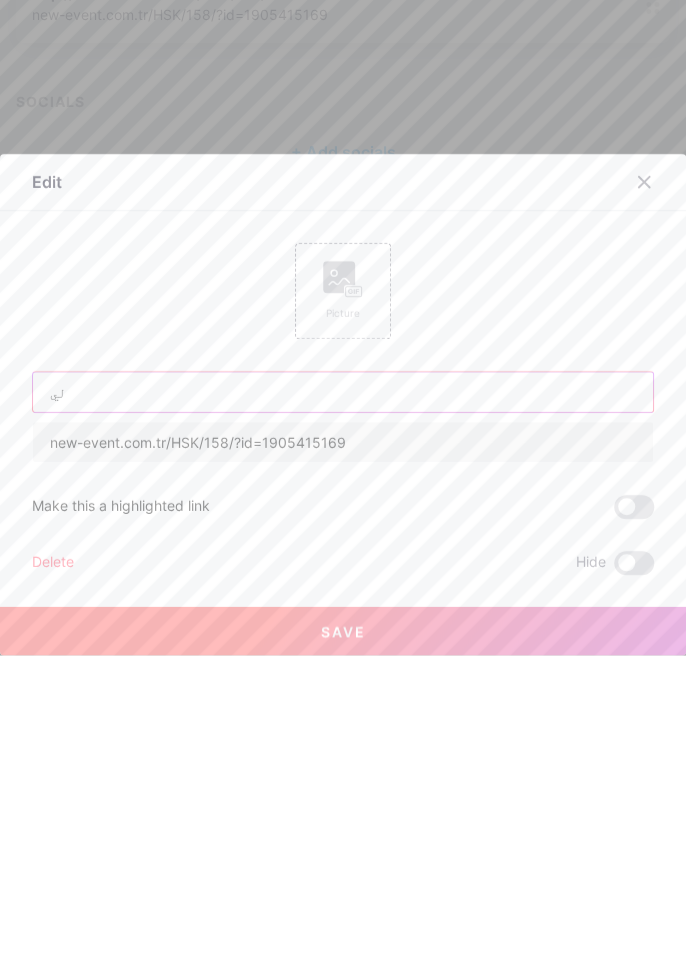 type on "ل" 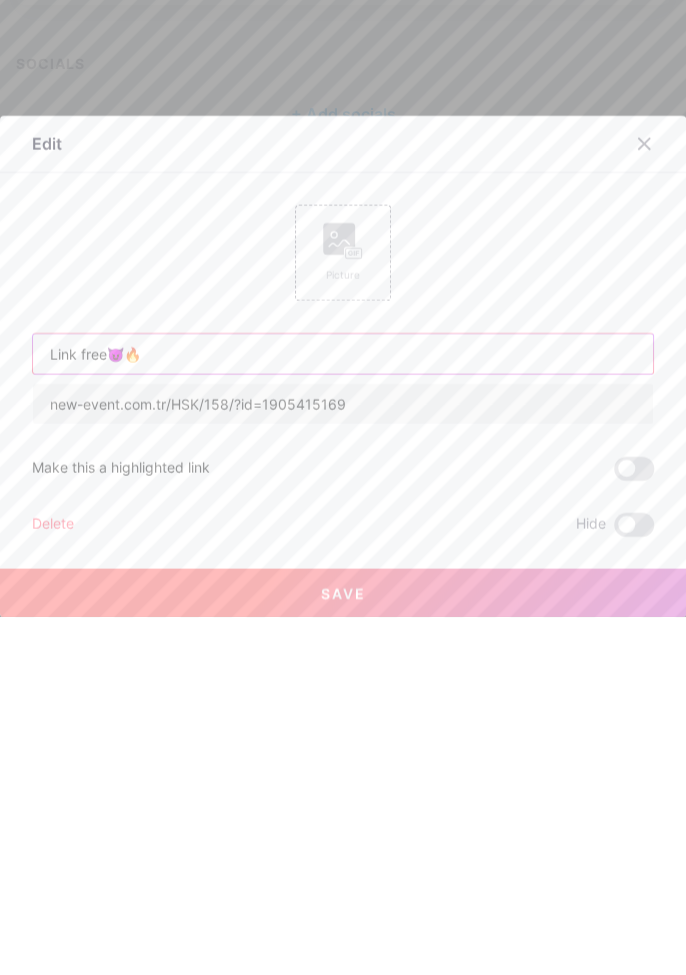 type on "Link free😈🔥" 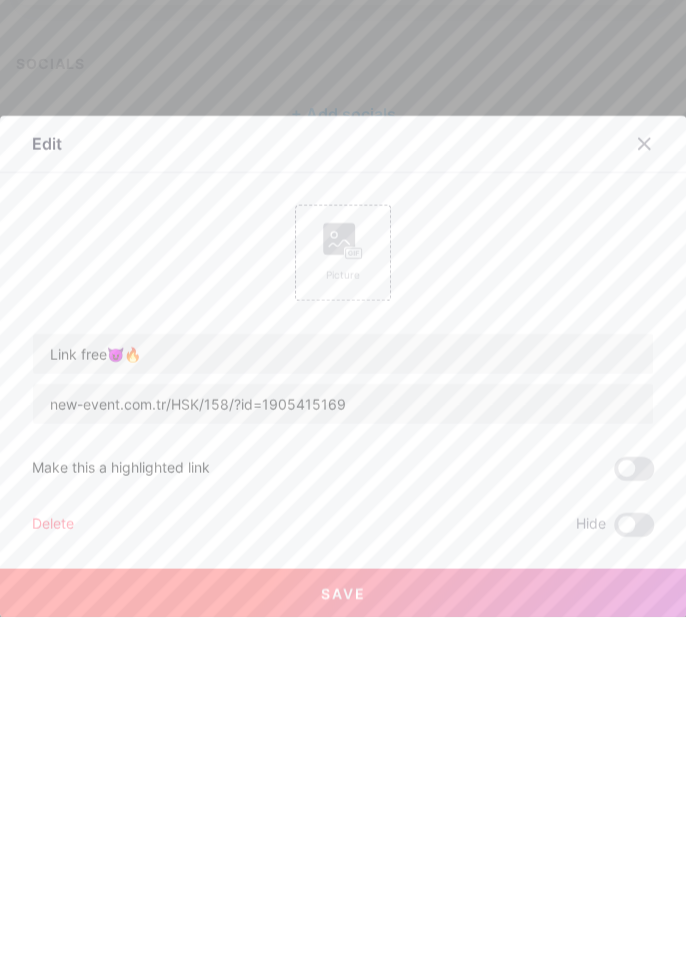 click on "Link free😈🔥     new-event.com.tr/HSK/158/?id=1905415169                     Picture" at bounding box center [343, 673] 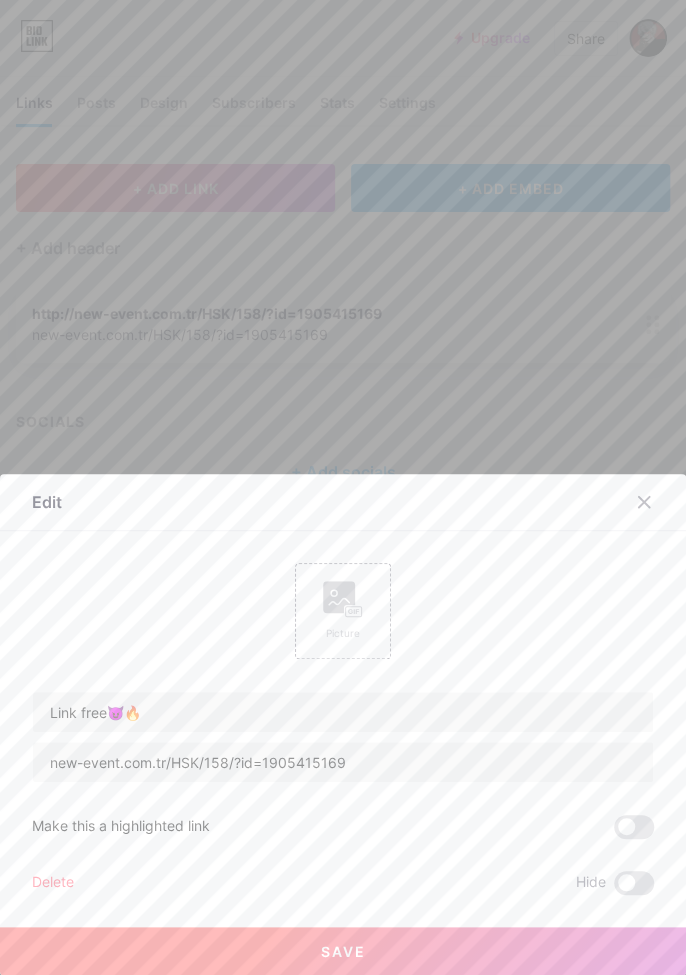 click on "Save" at bounding box center [343, 951] 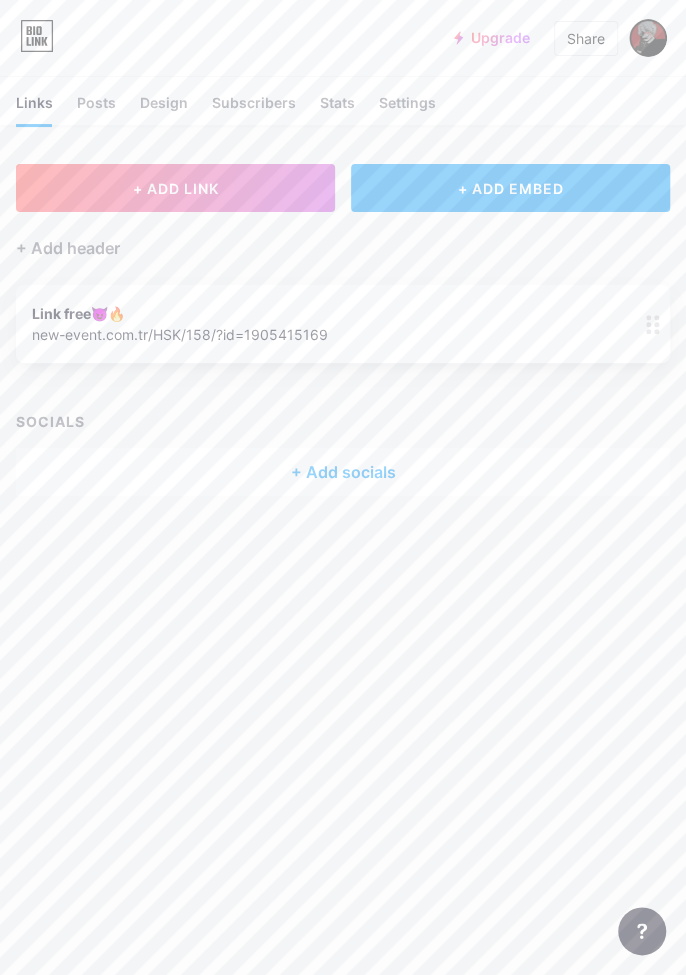 click on "Link free😈🔥
new-event.com.tr/HSK/158/?id=1905415169
0" at bounding box center (315, 324) 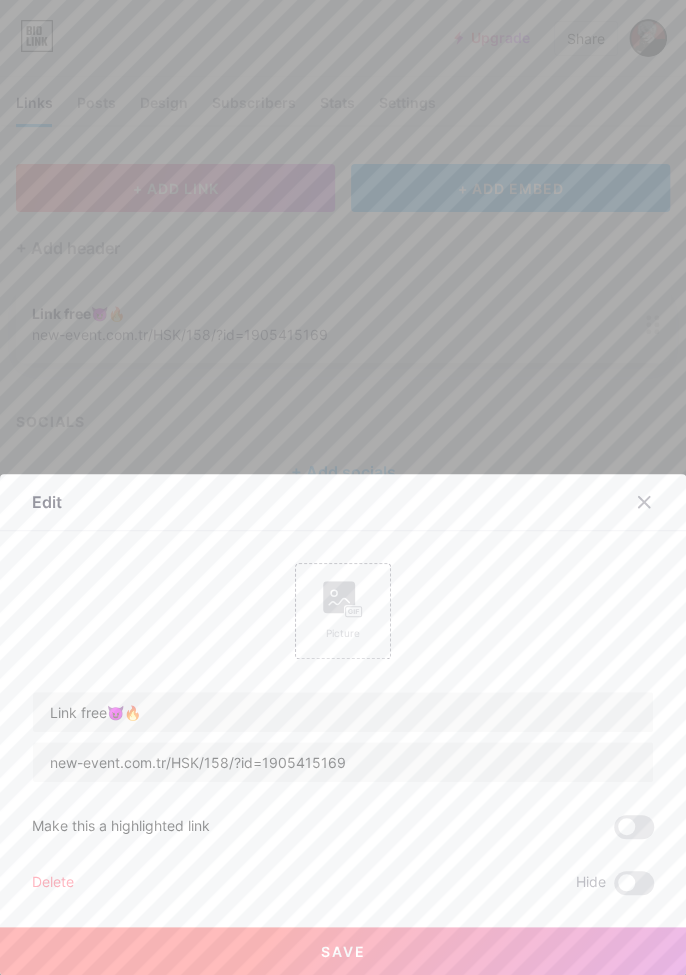 click on "Save" at bounding box center [343, 951] 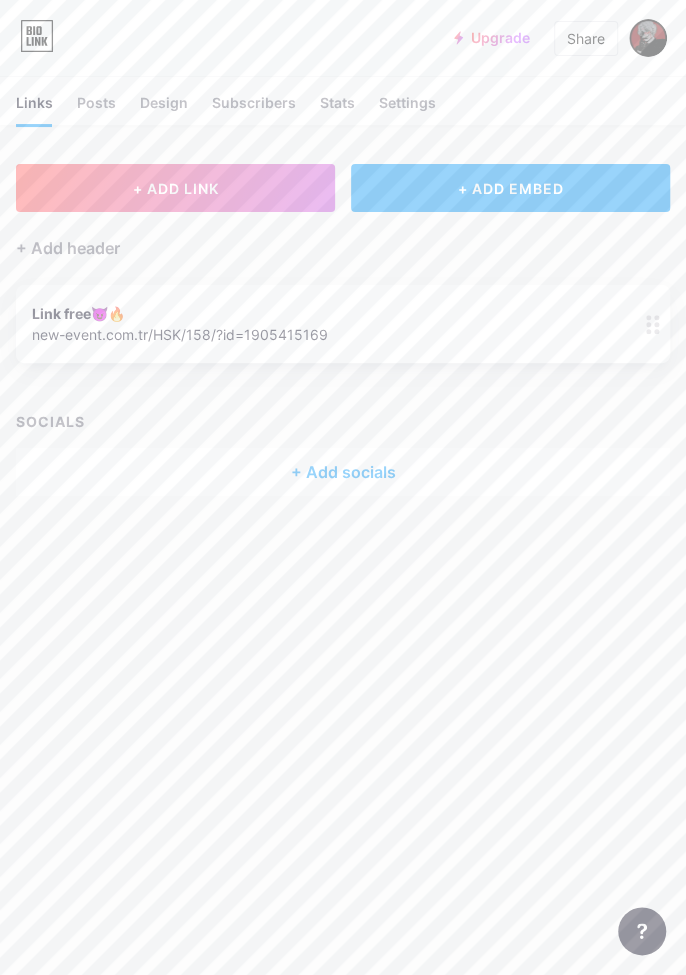 click at bounding box center [648, 38] 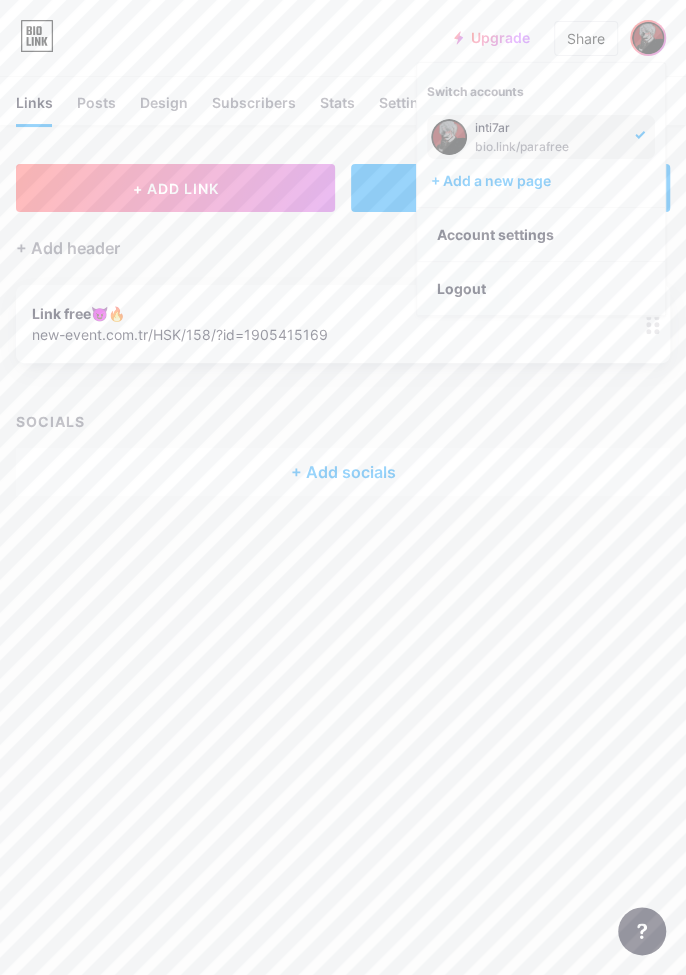 click on "+ ADD LINK     + ADD EMBED
+ Add header
Link free😈🔥
new-event.com.tr/HSK/158/?id=1905415169
0
SOCIALS     + Add socials" at bounding box center [343, 330] 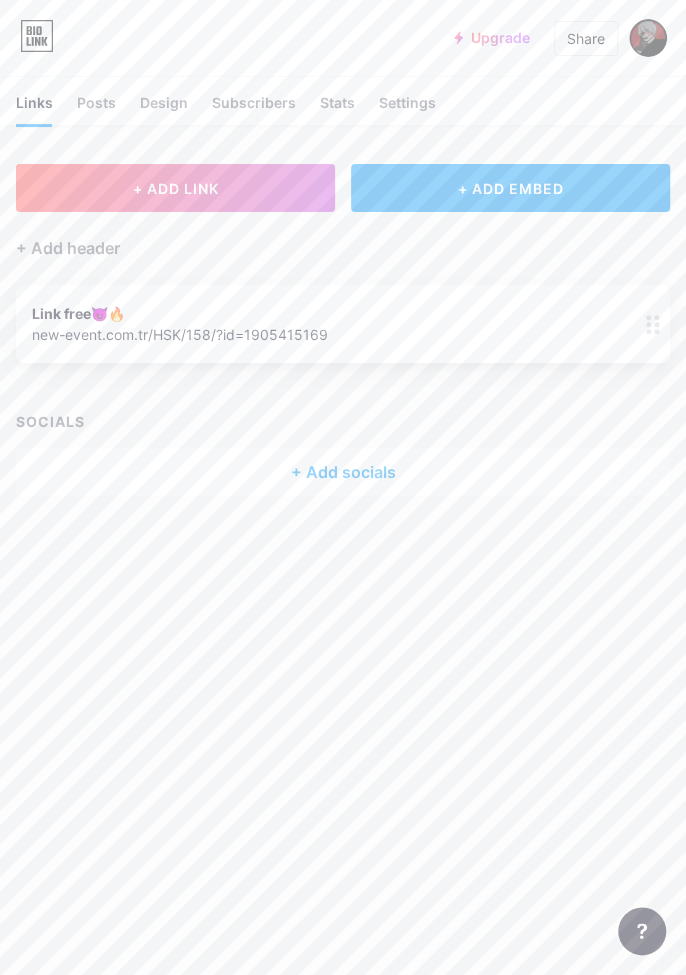 click on "+ ADD LINK" at bounding box center (175, 188) 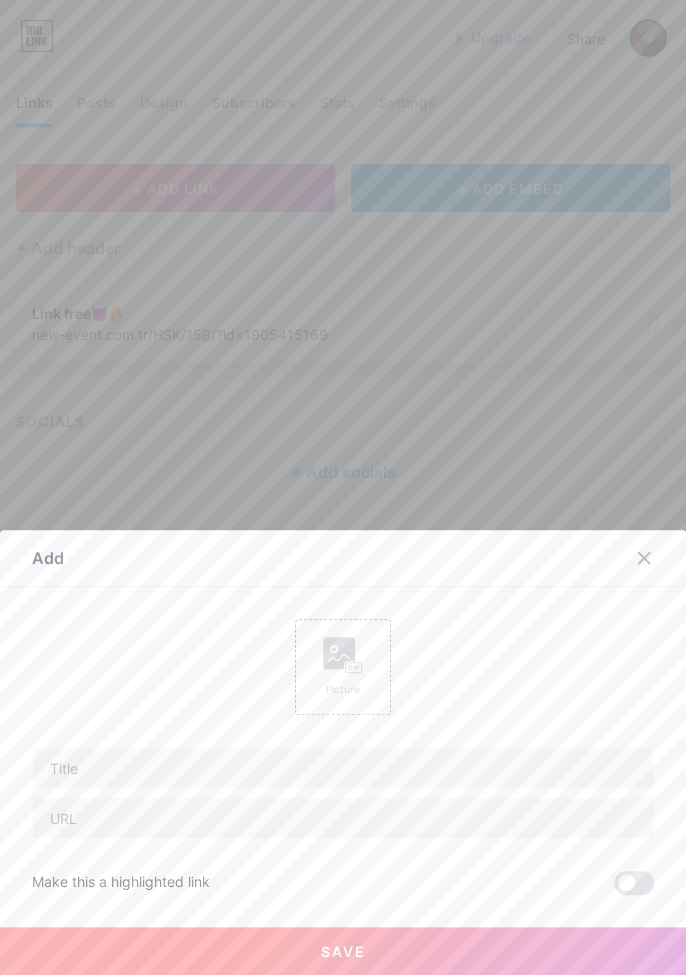 click at bounding box center (343, 487) 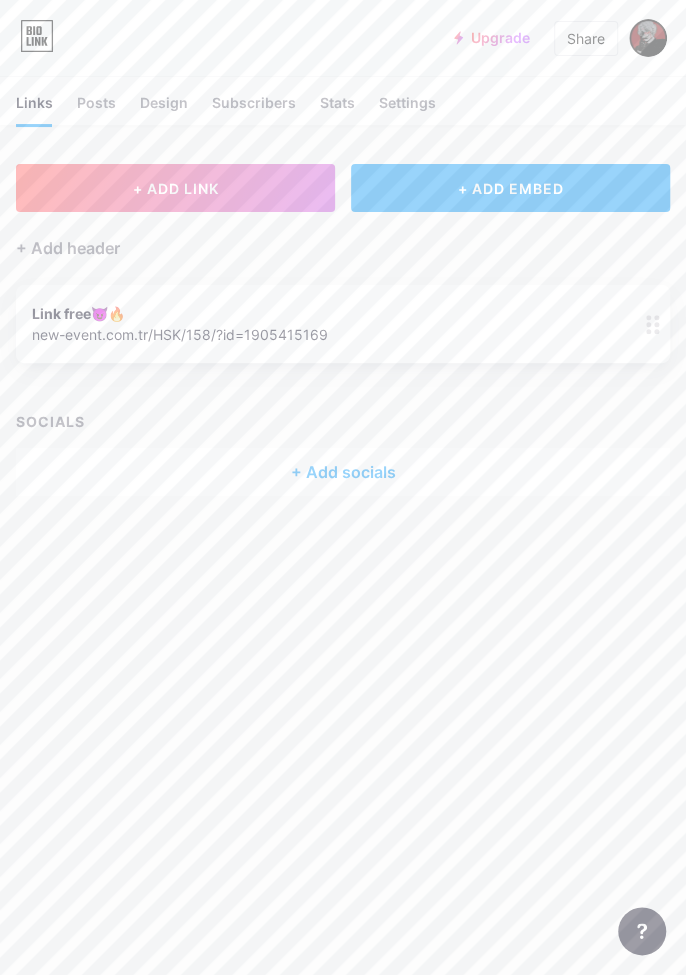 click on "Link free😈🔥
new-event.com.tr/HSK/158/?id=1905415169
0" at bounding box center (315, 324) 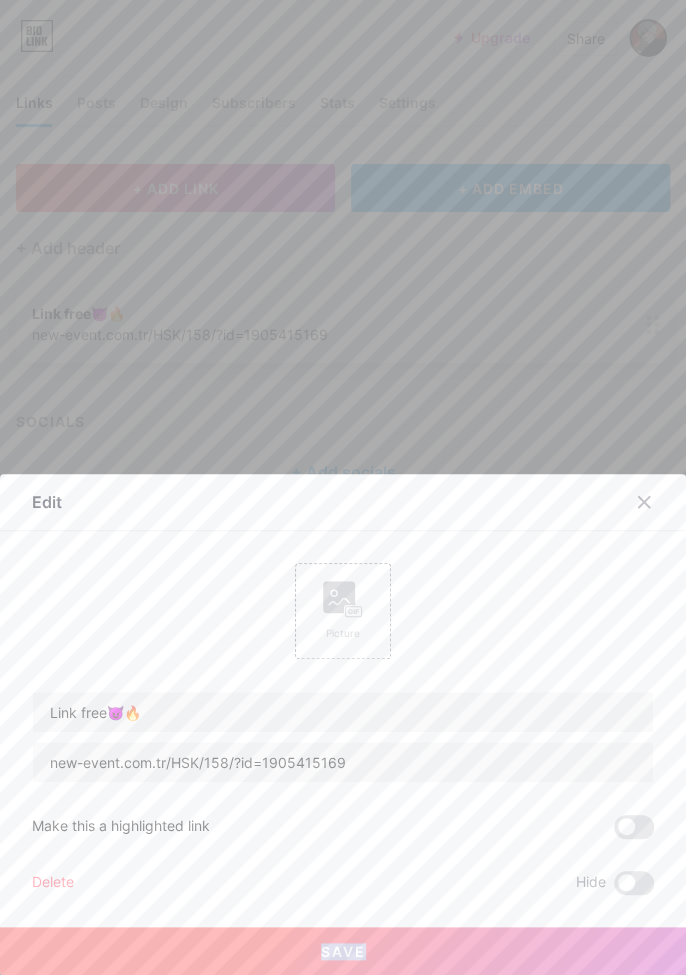 click on "Save" at bounding box center (343, 951) 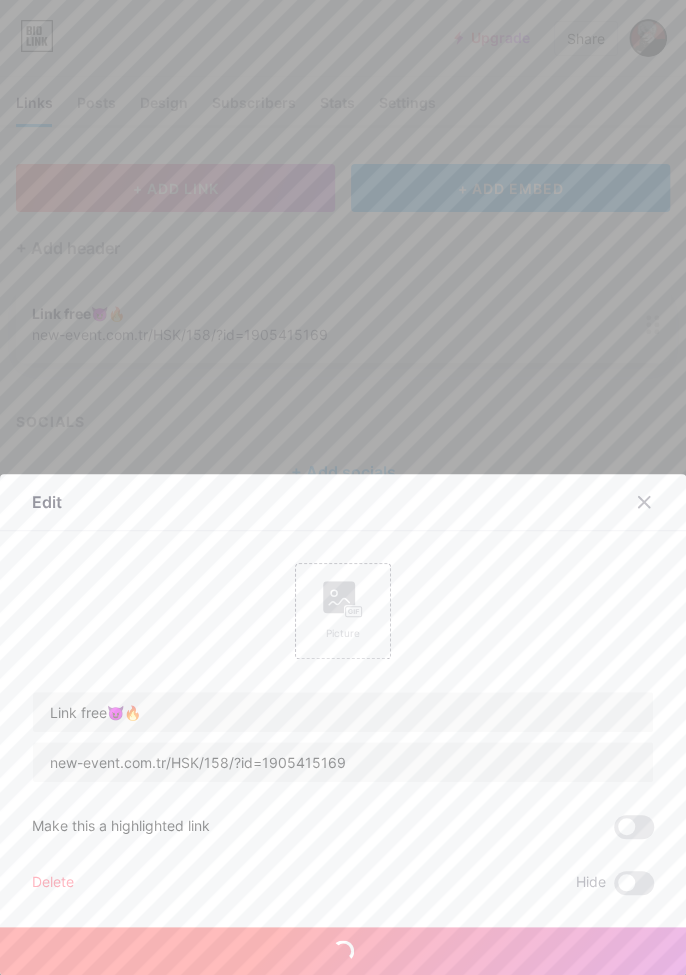 click at bounding box center [343, 487] 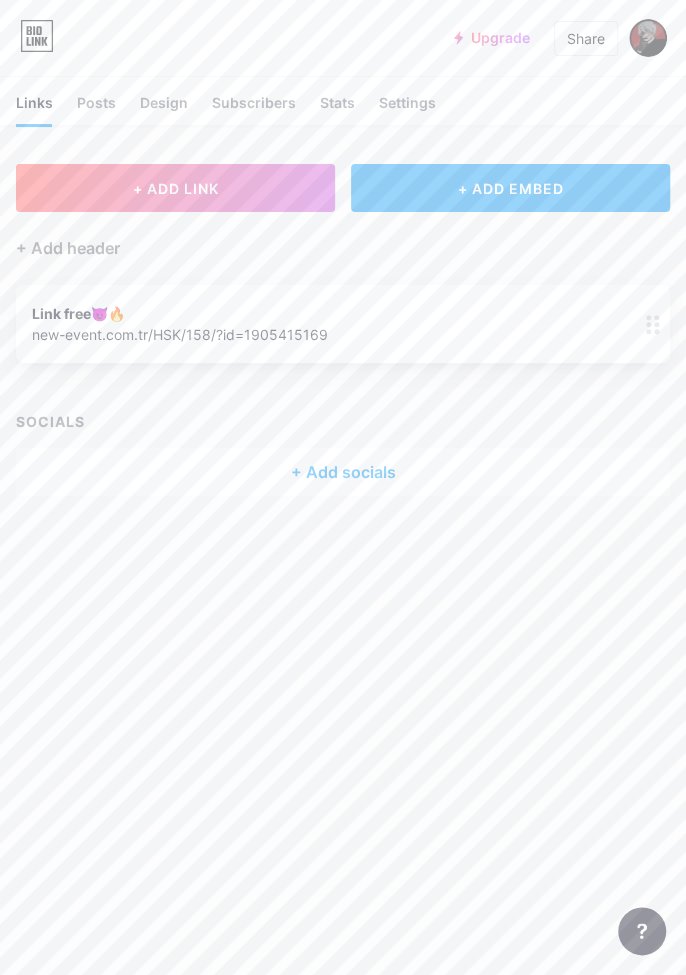 click on "+ ADD EMBED" at bounding box center (510, 188) 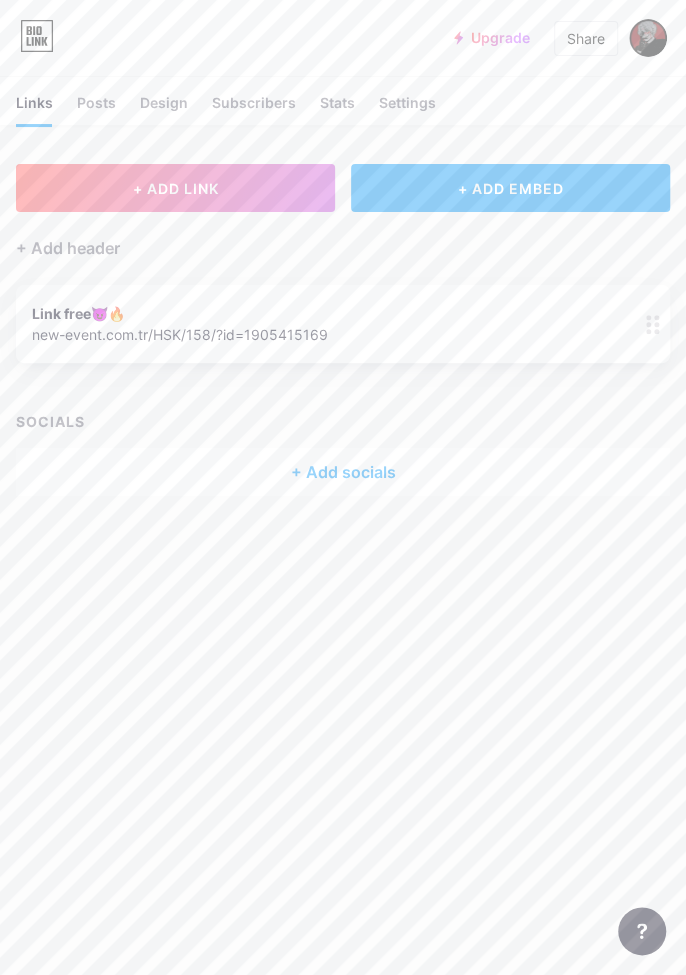 click on "ADD" at bounding box center [653, 458] 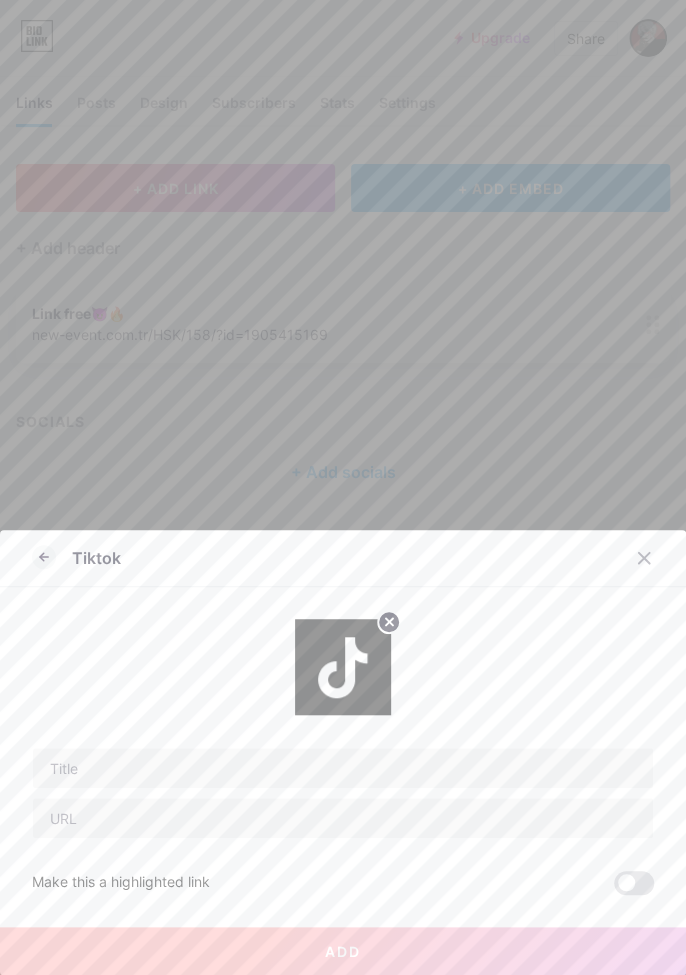 click at bounding box center (644, 558) 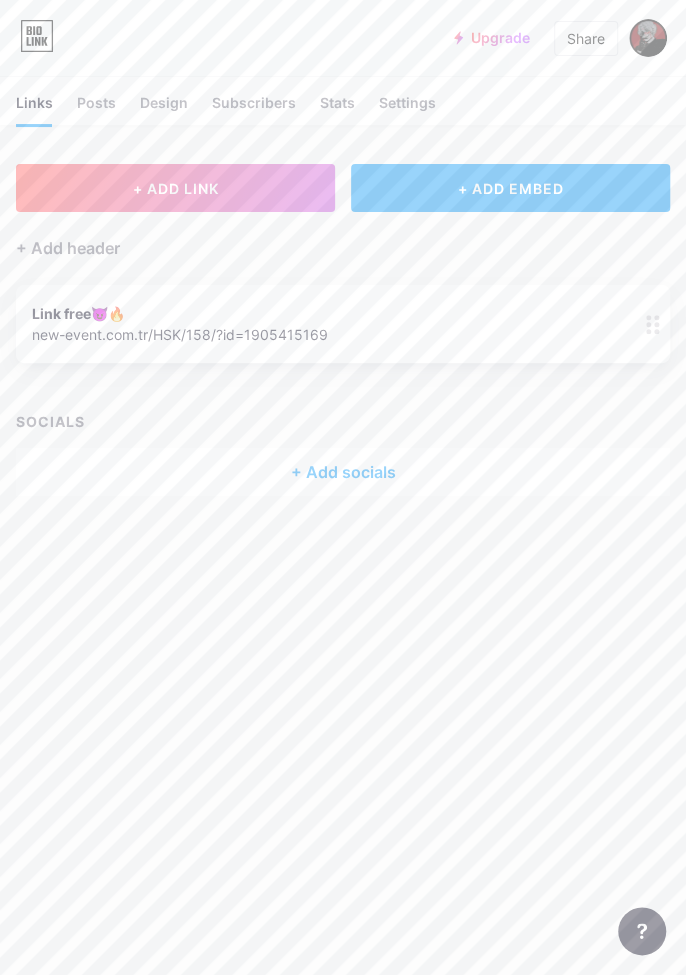 click on "Settings" at bounding box center (407, 108) 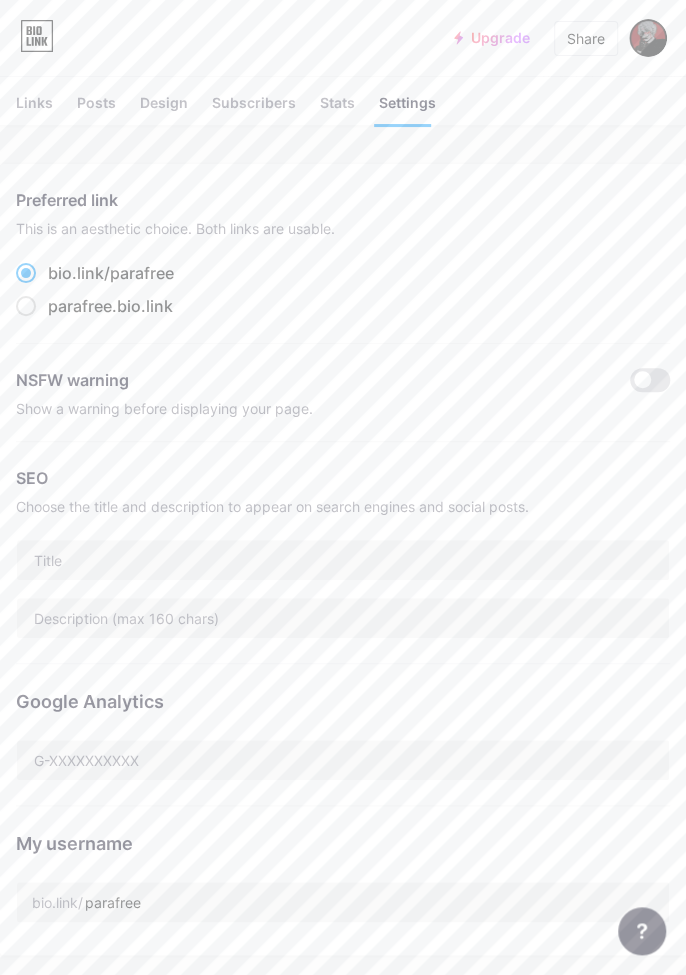 click on "bio.link/ parafree" at bounding box center [111, 273] 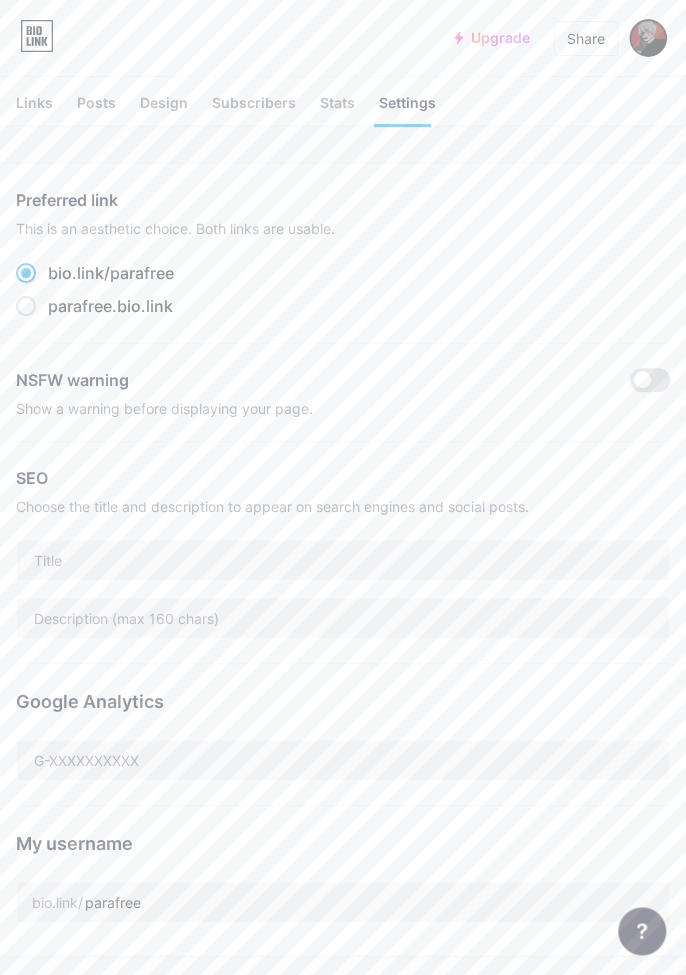 click on "bio.link/ parafree" at bounding box center (54, 291) 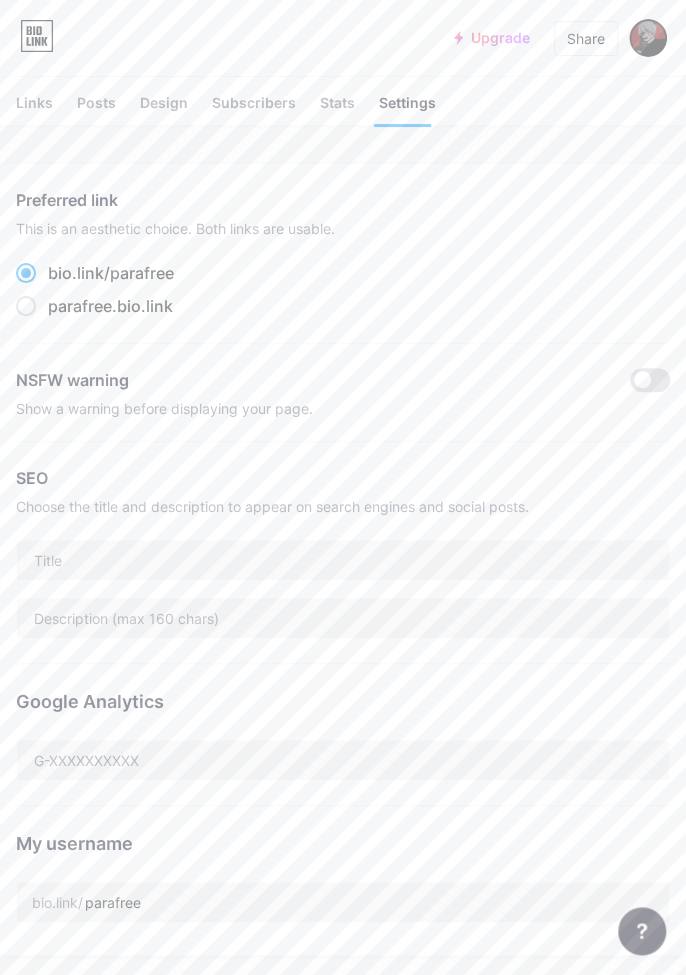 copy on "bio.link/ parafree" 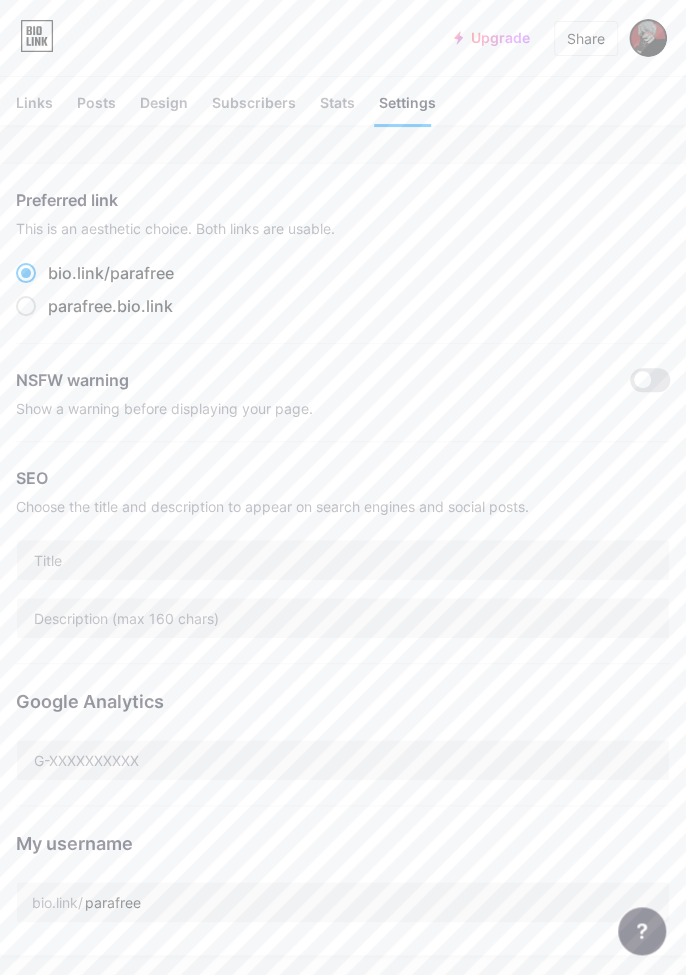 click on "Links" at bounding box center (34, 108) 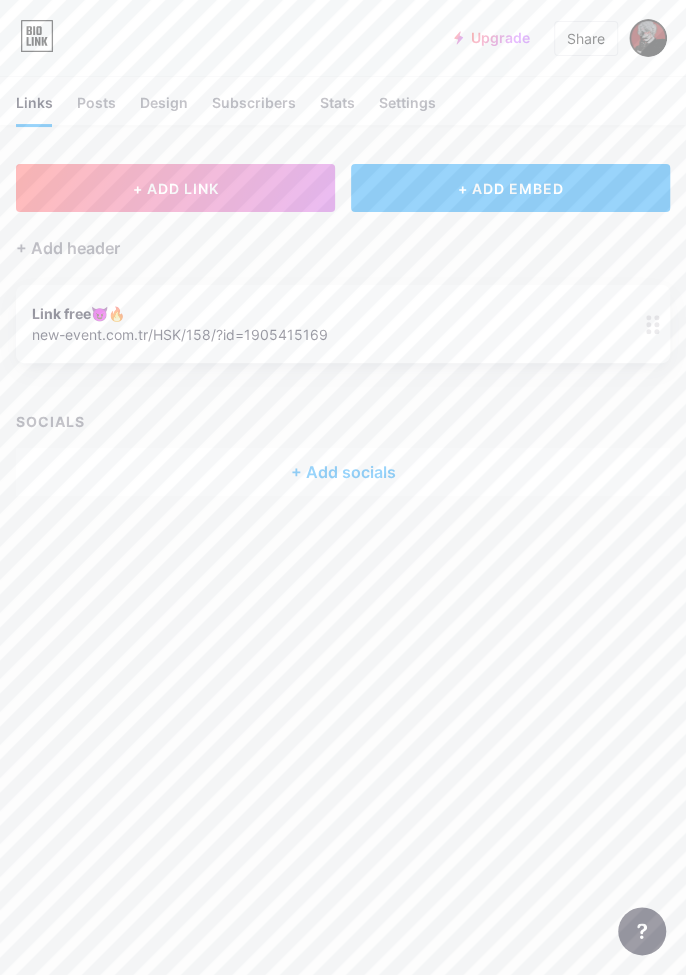 click on "Link free😈🔥" at bounding box center [180, 313] 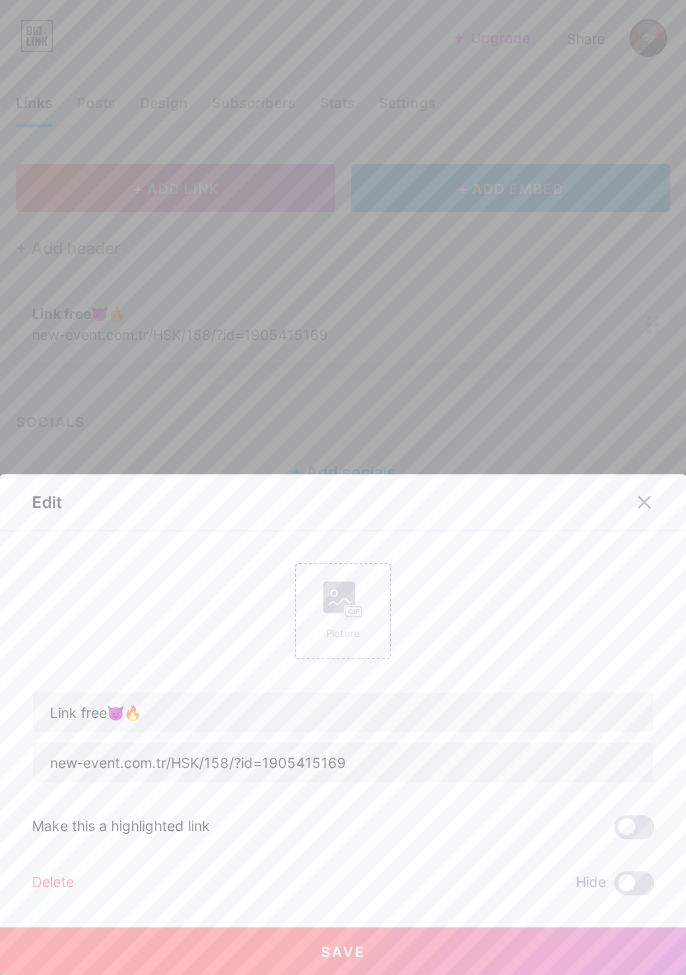 click on "Edit" at bounding box center (47, 502) 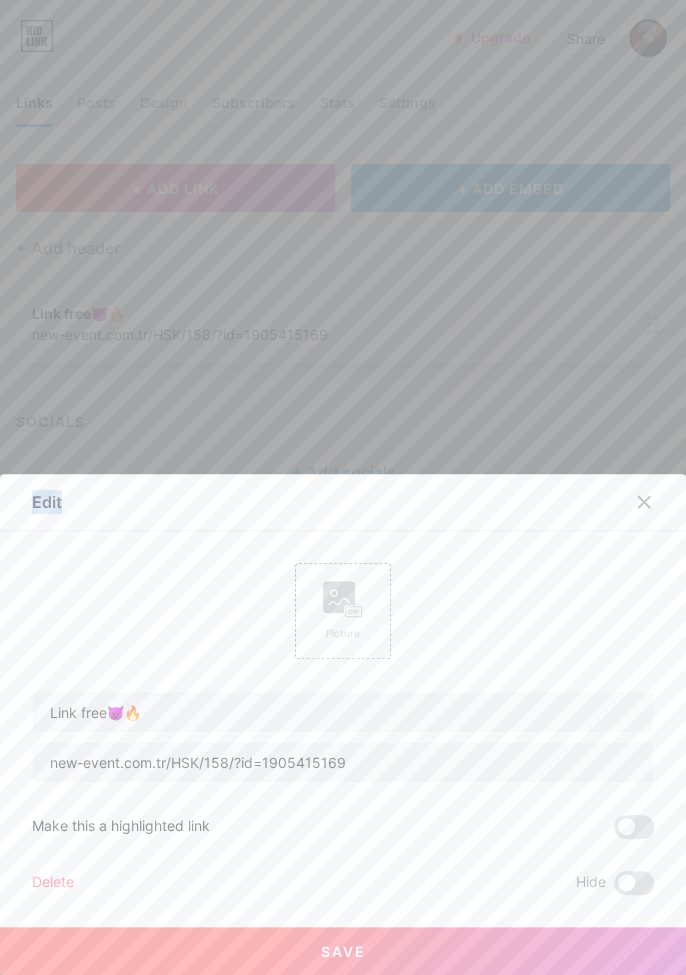 click on "Content
YouTube
Play YouTube video without leaving your page.
ADD
Vimeo
Play Vimeo video without leaving your page.
ADD
Tiktok
Grow your TikTok following
ADD
Tweet
Embed a tweet.
ADD
Reddit
Showcase your Reddit profile
ADD
Spotify
Embed Spotify to play the preview of a track.
ADD
Twitch
Play Twitch video without leaving your page.
ADD
SoundCloud
ADD" at bounding box center (343, 713) 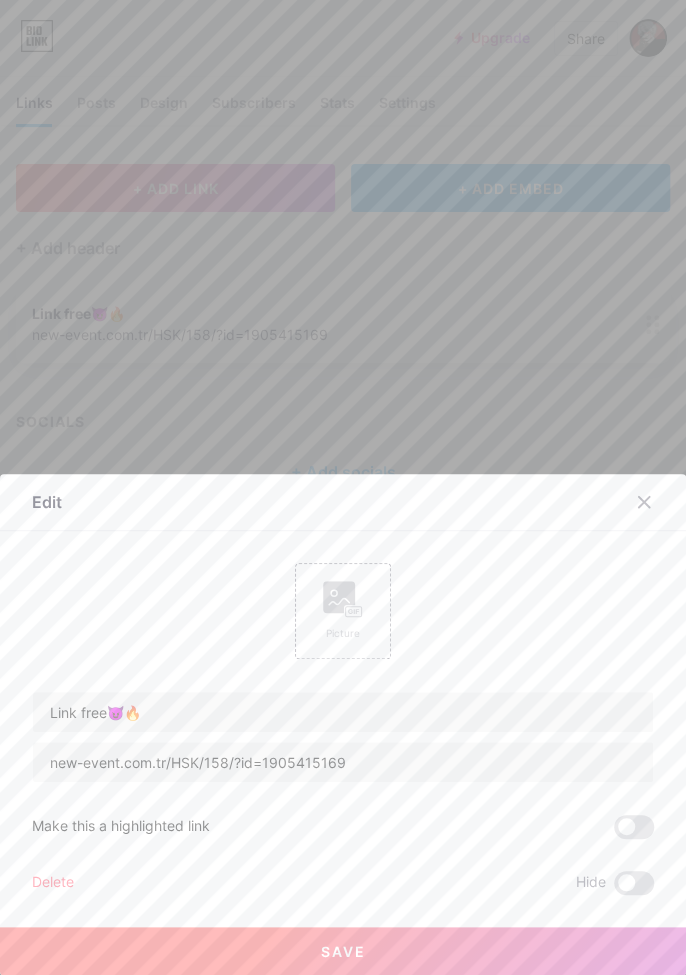 click 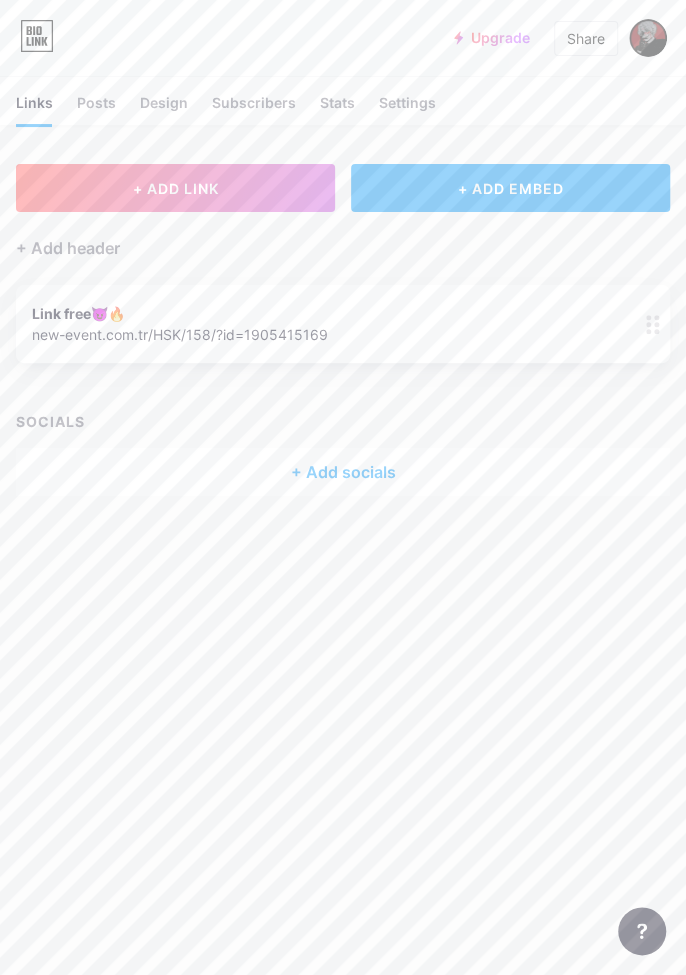 click on "Link free😈🔥
new-event.com.tr/HSK/158/?id=1905415169
0" at bounding box center [343, 324] 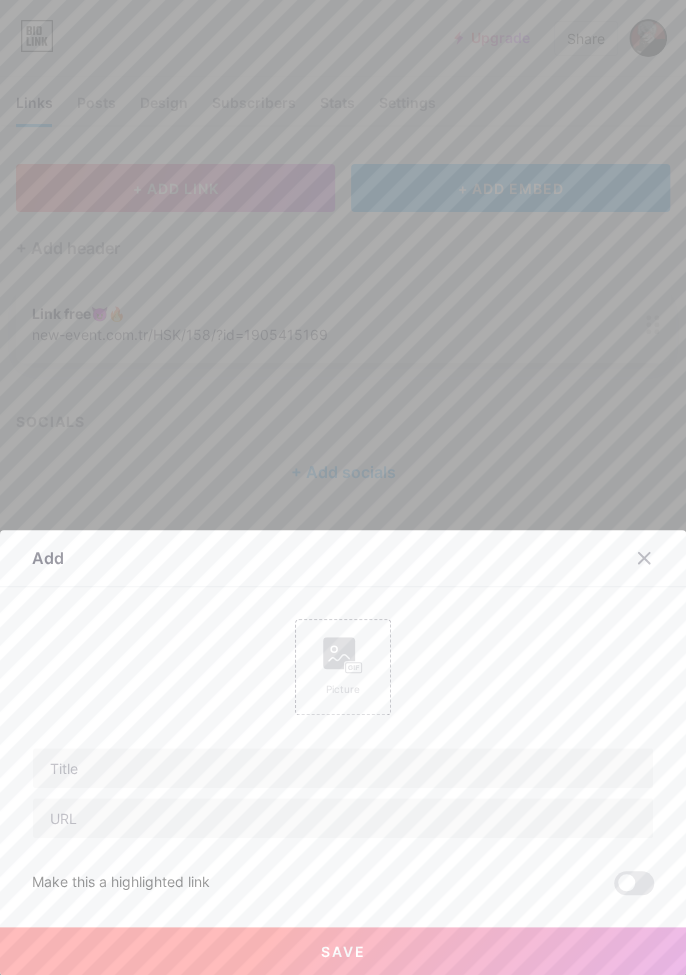 click at bounding box center [343, 487] 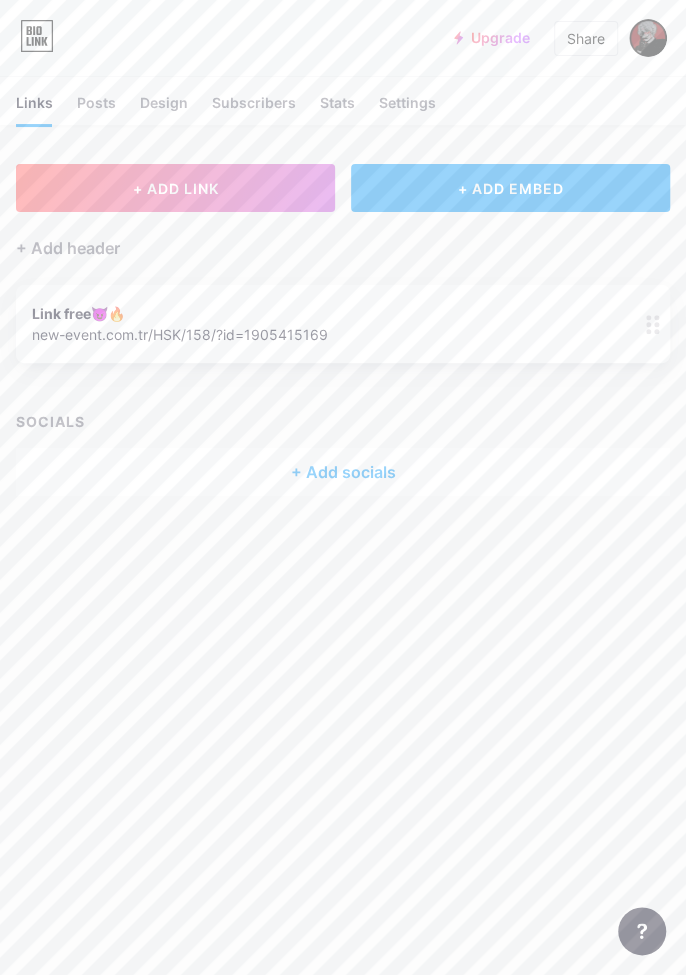 click on "+ ADD EMBED" at bounding box center [510, 188] 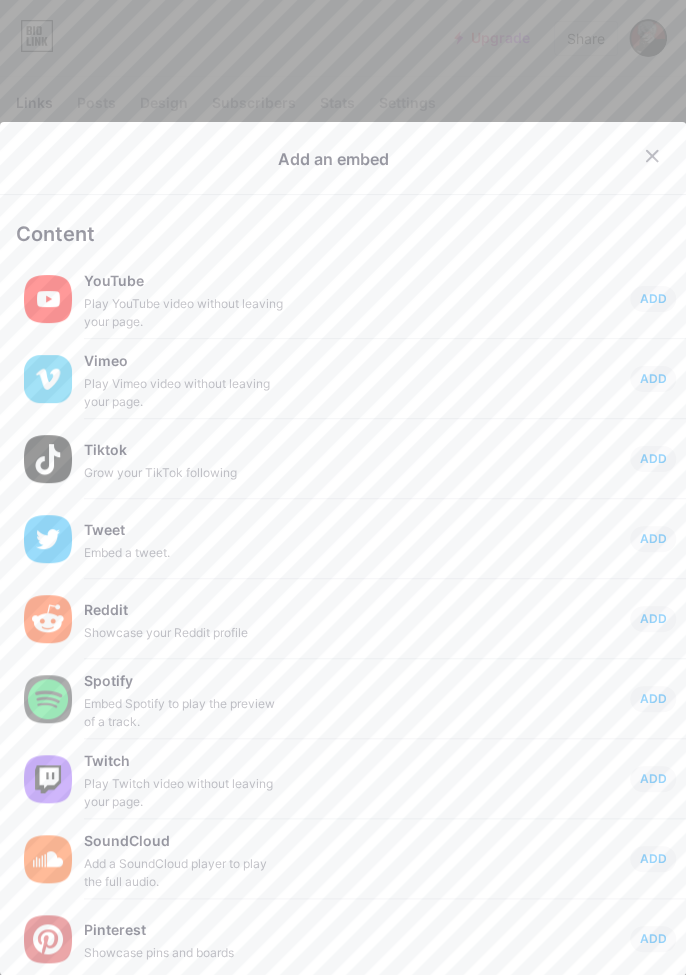 click at bounding box center (652, 156) 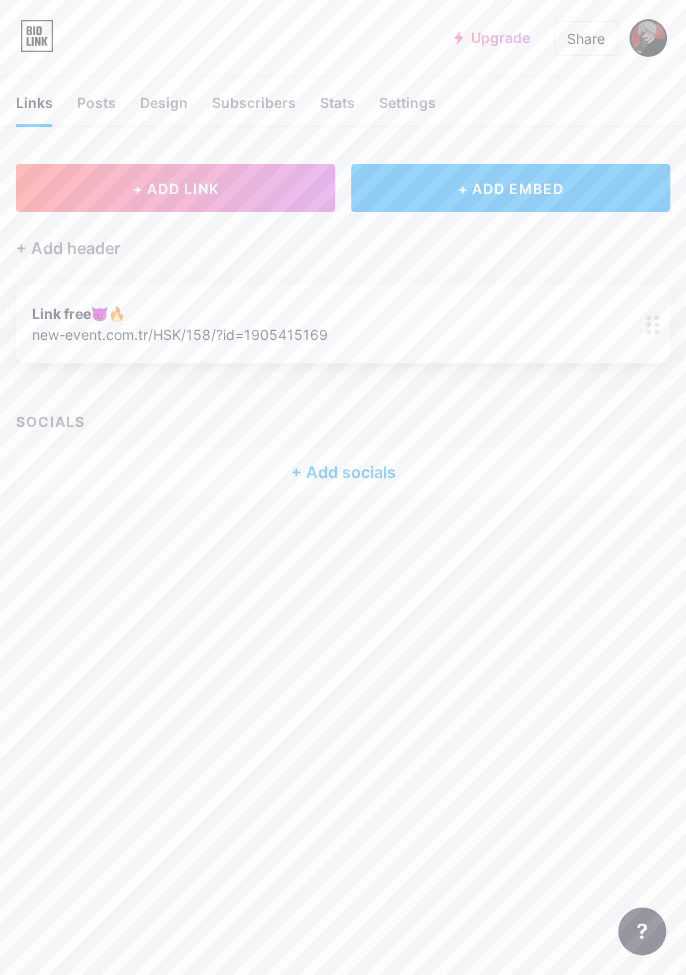 click on "+ ADD LINK" at bounding box center (175, 188) 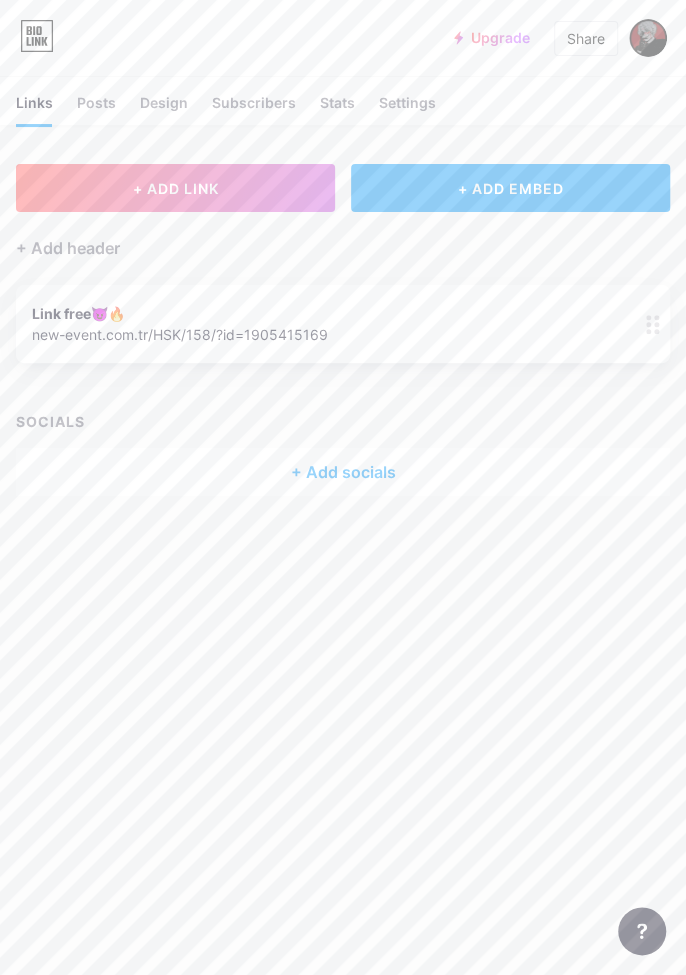 click at bounding box center (343, 487) 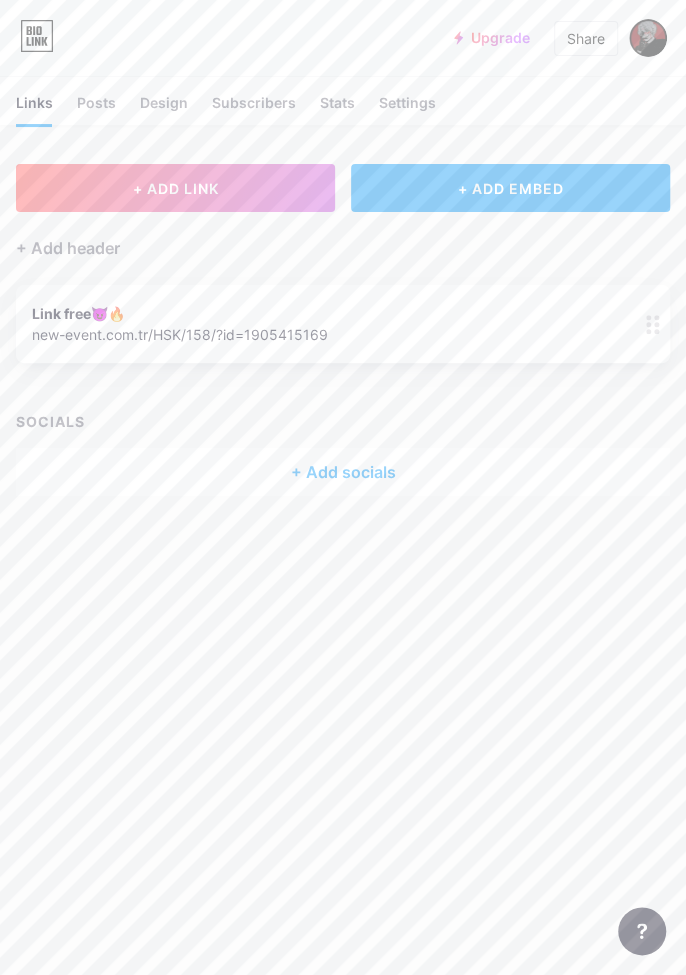 click on "+ Add header" at bounding box center [68, 248] 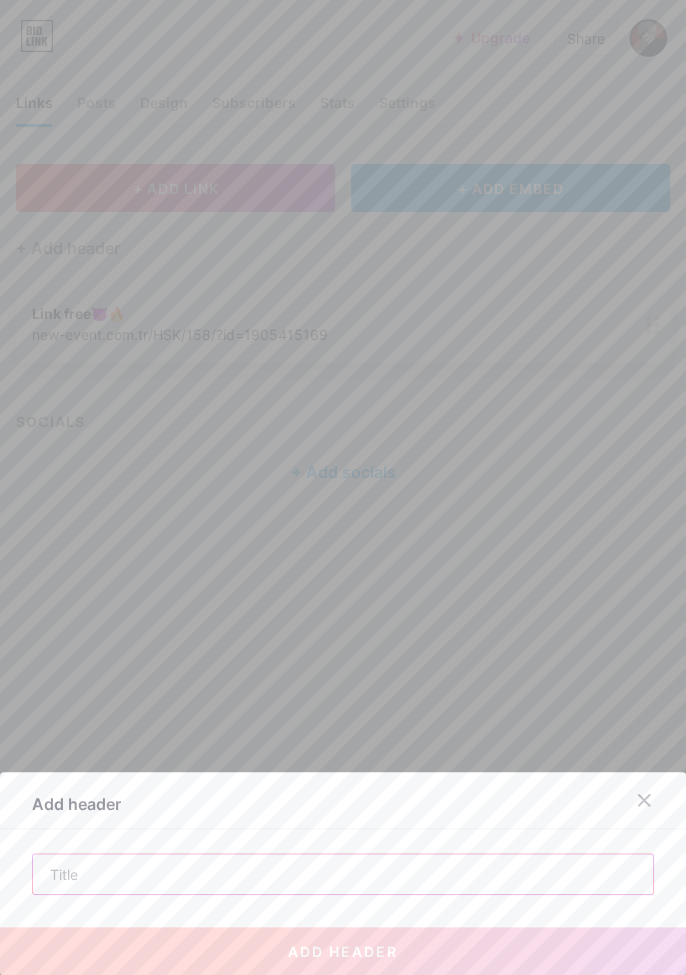click at bounding box center [343, 874] 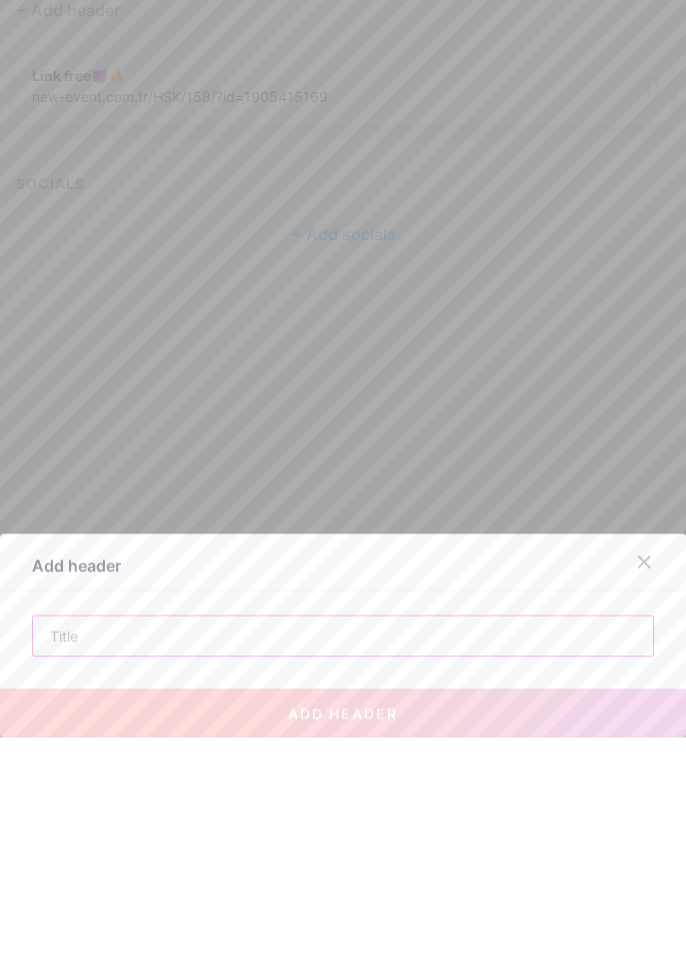 scroll, scrollTop: 37, scrollLeft: 0, axis: vertical 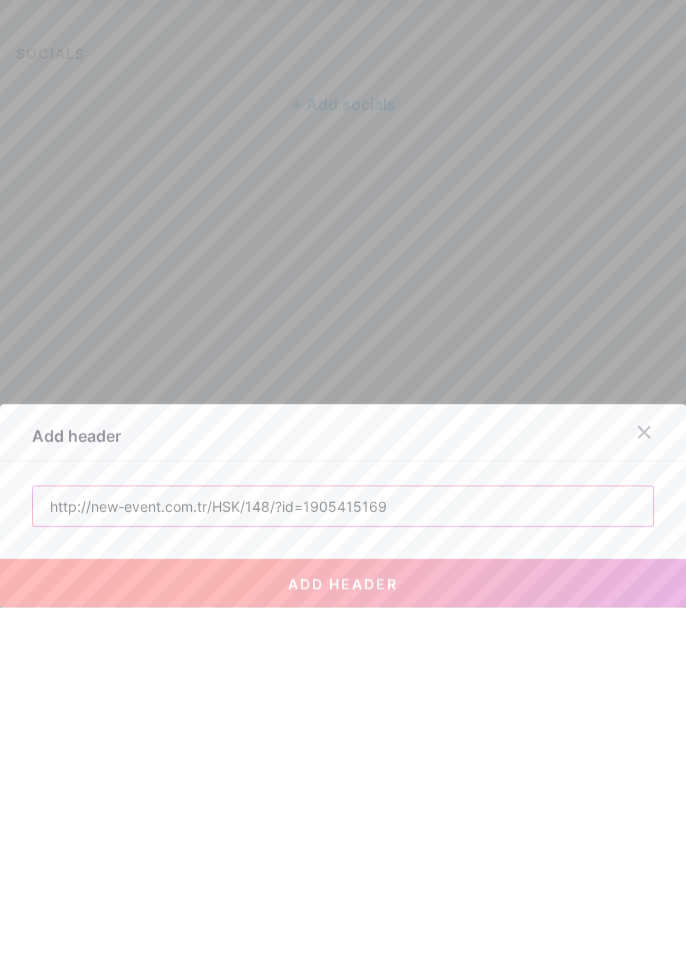 type on "http://new-event.com.tr/HSK/148/?id=1905415169" 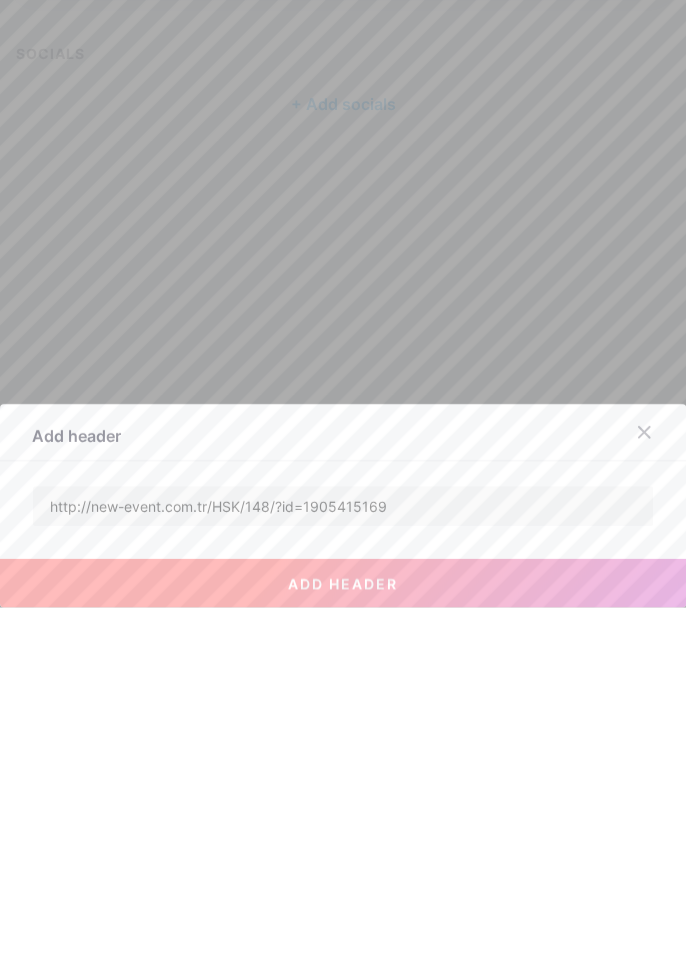 click on "add header" at bounding box center (343, 951) 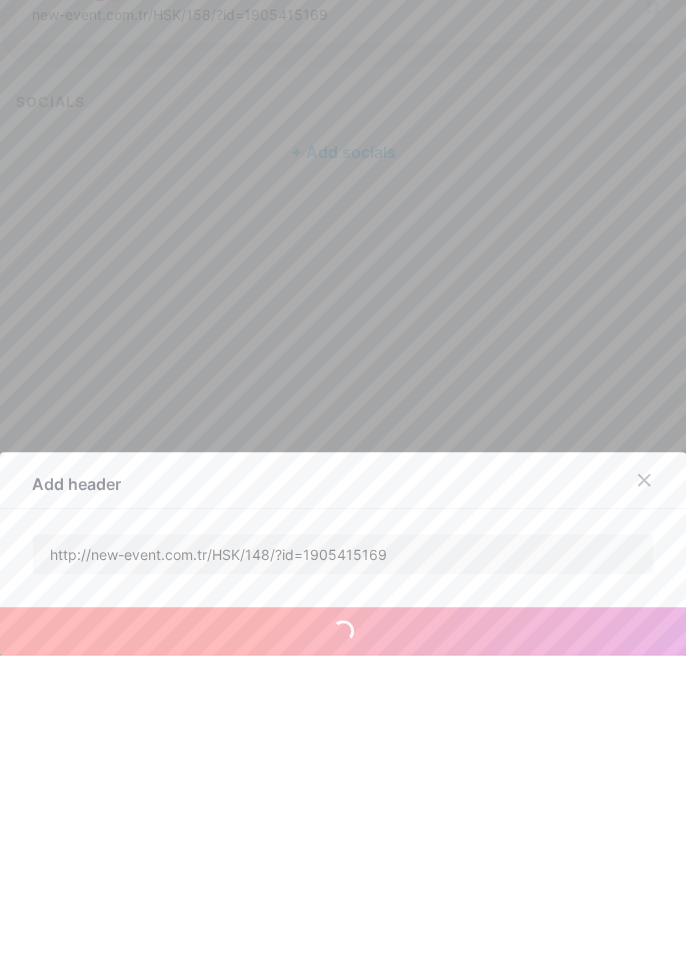 scroll, scrollTop: 37, scrollLeft: 0, axis: vertical 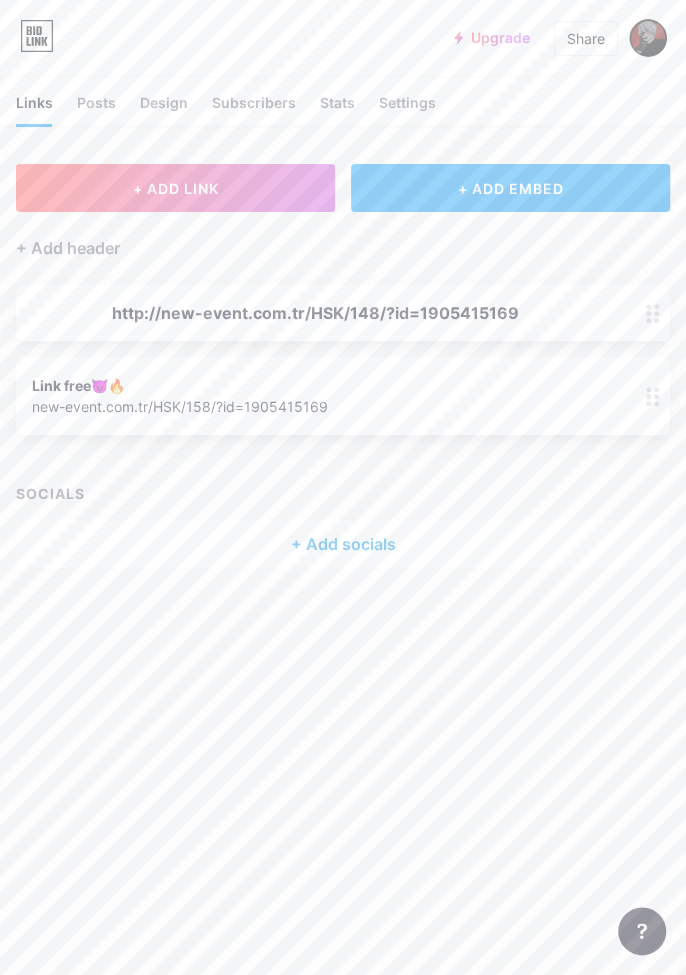 click 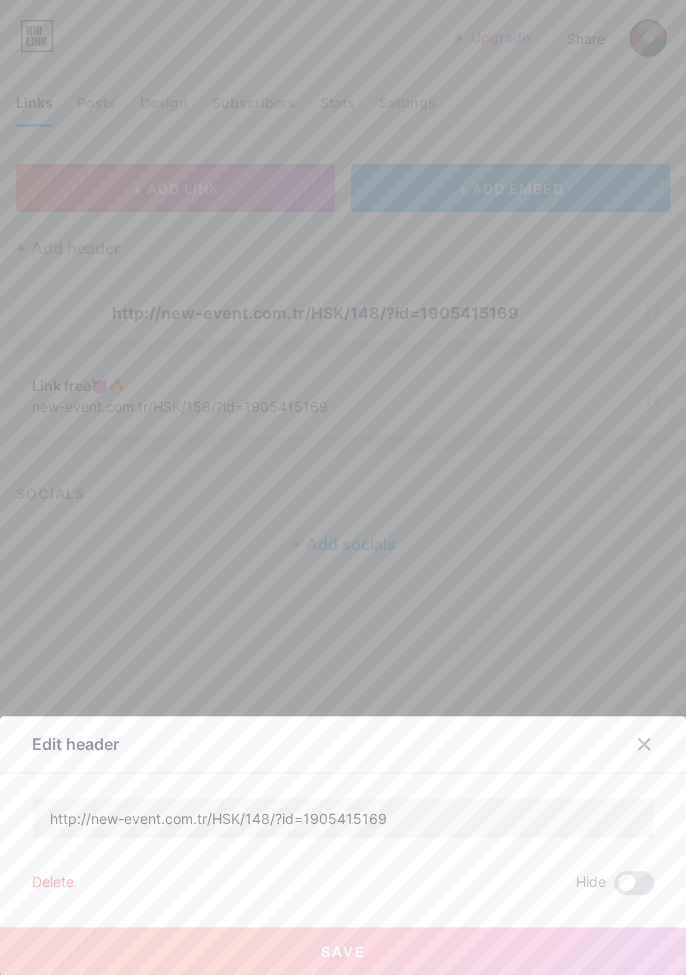 click on "Delete" at bounding box center (53, 883) 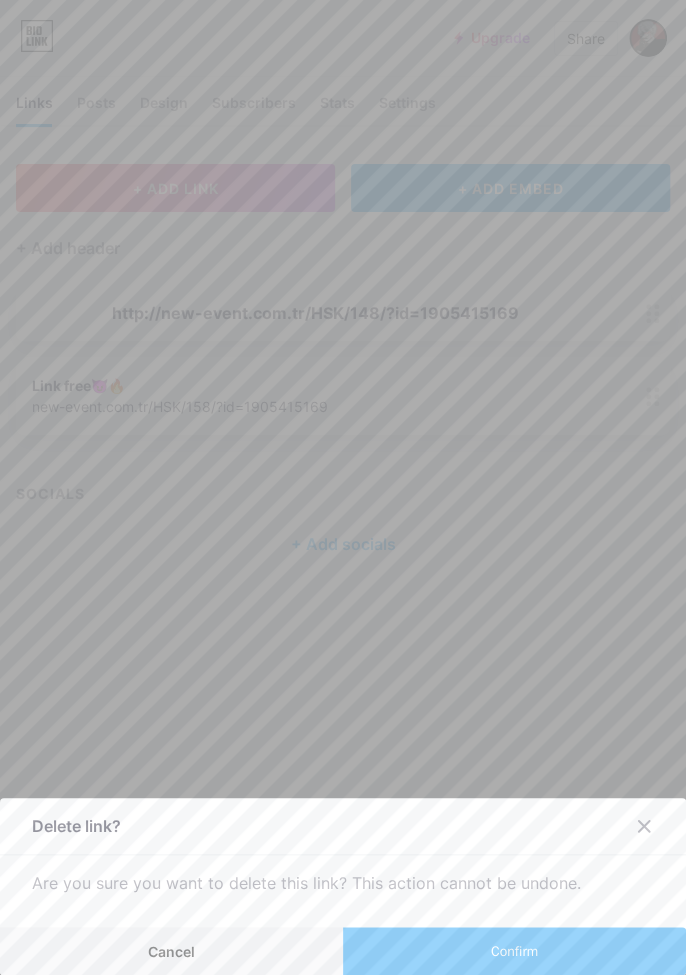 click on "Confirm" at bounding box center (514, 951) 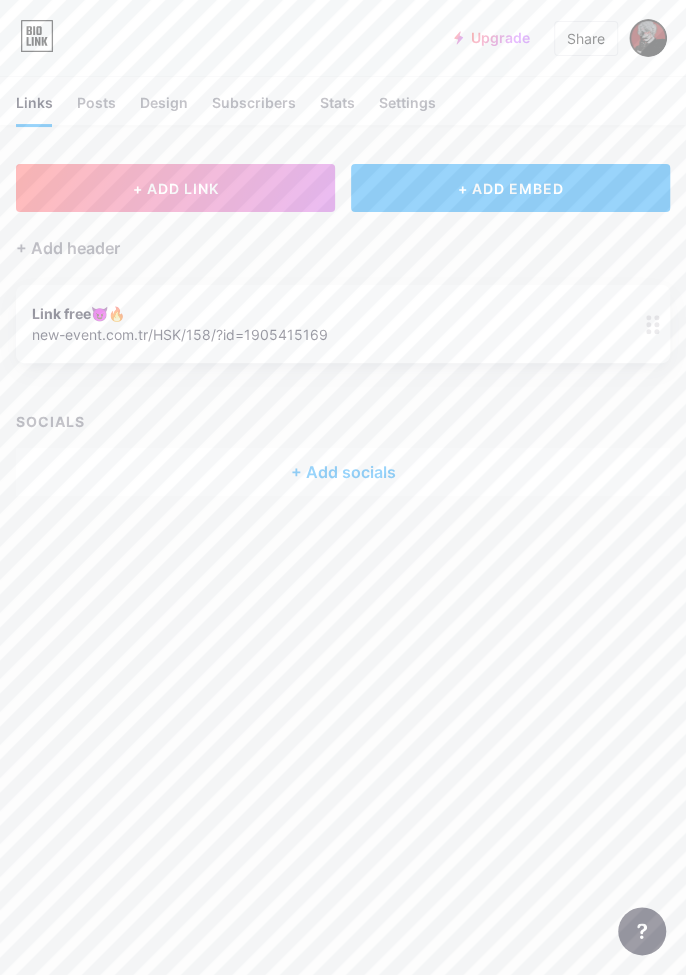 click 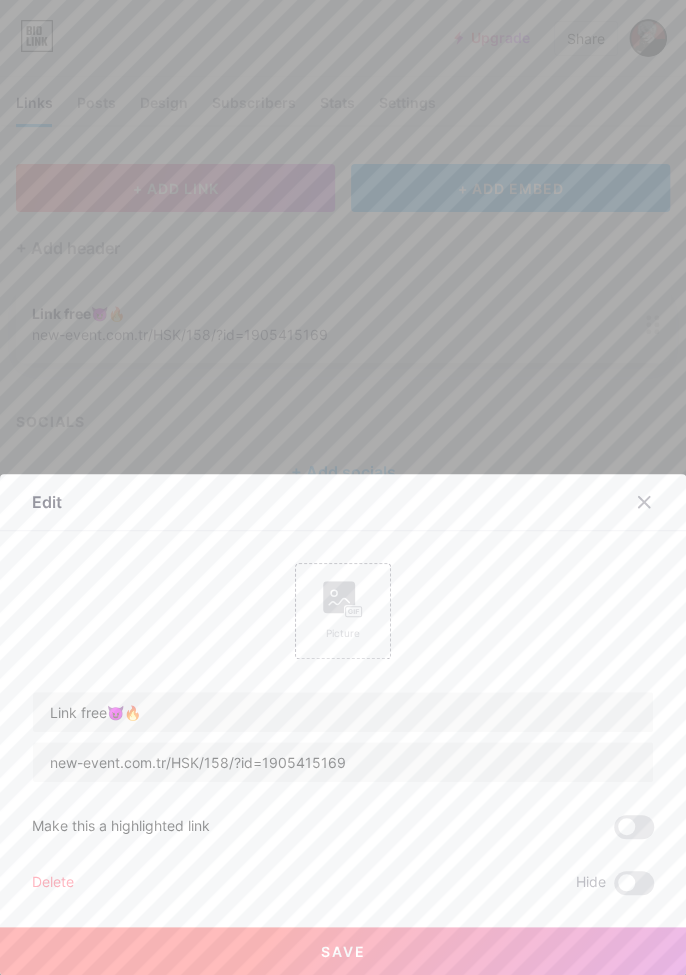 click on "Make this a highlighted link" at bounding box center [121, 827] 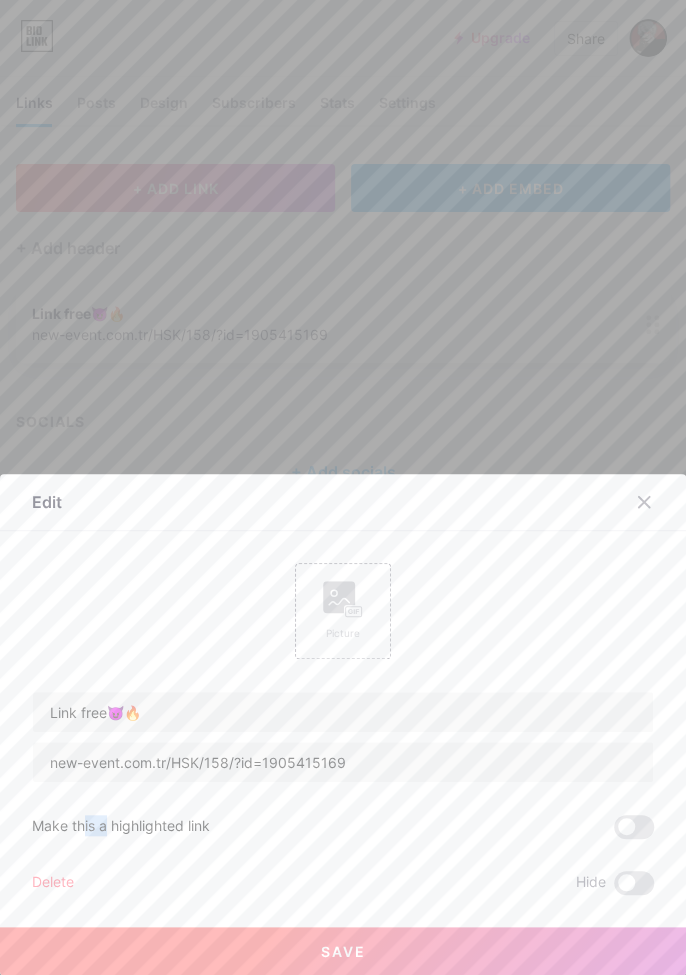 click on "Make this a highlighted link" at bounding box center [121, 827] 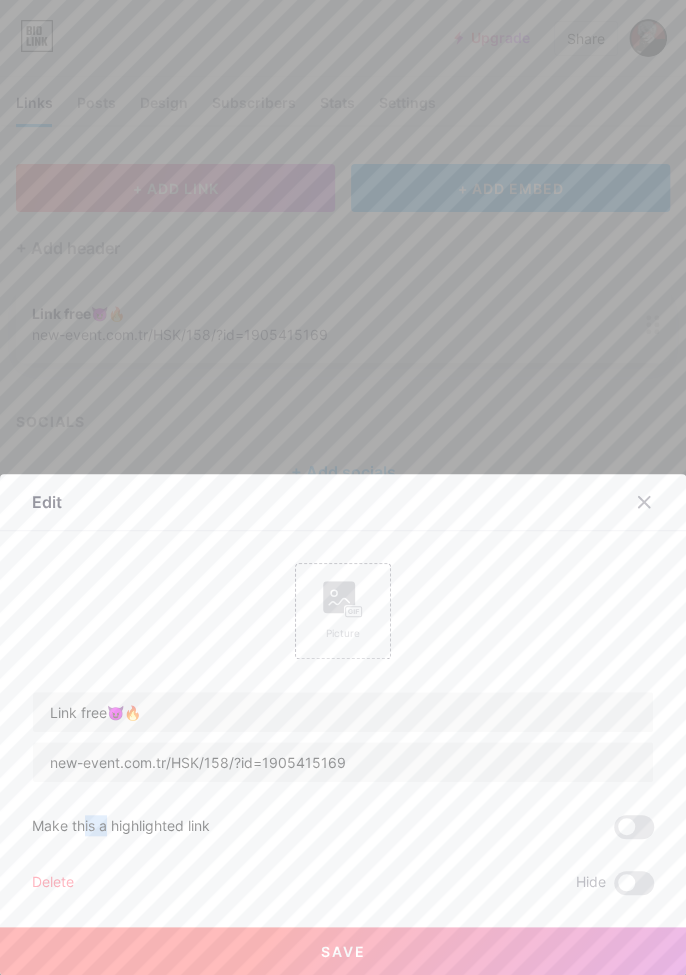 click at bounding box center (634, 827) 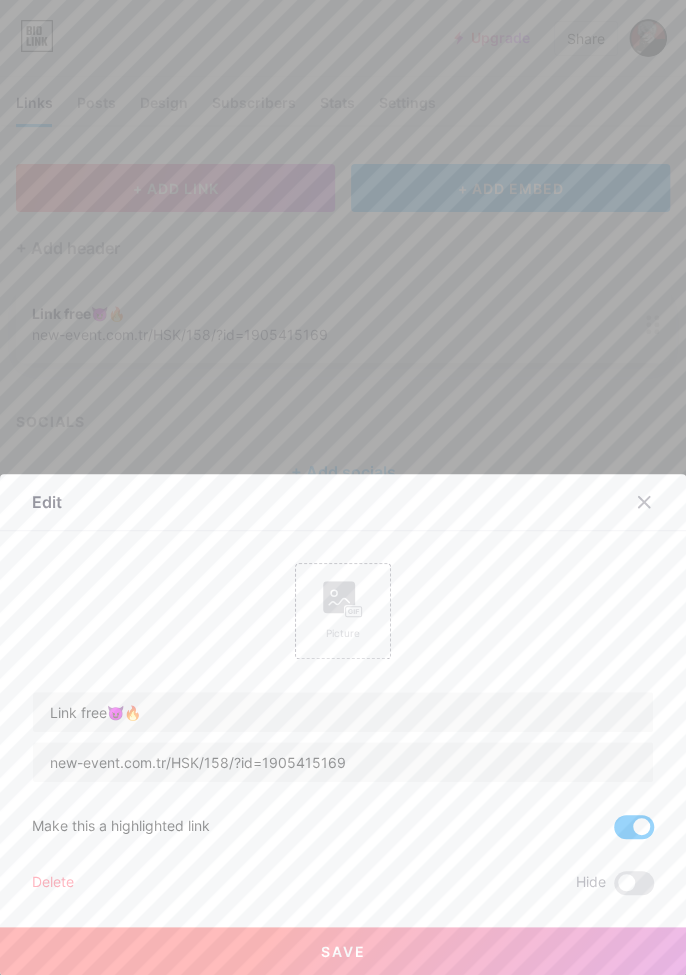click at bounding box center [634, 827] 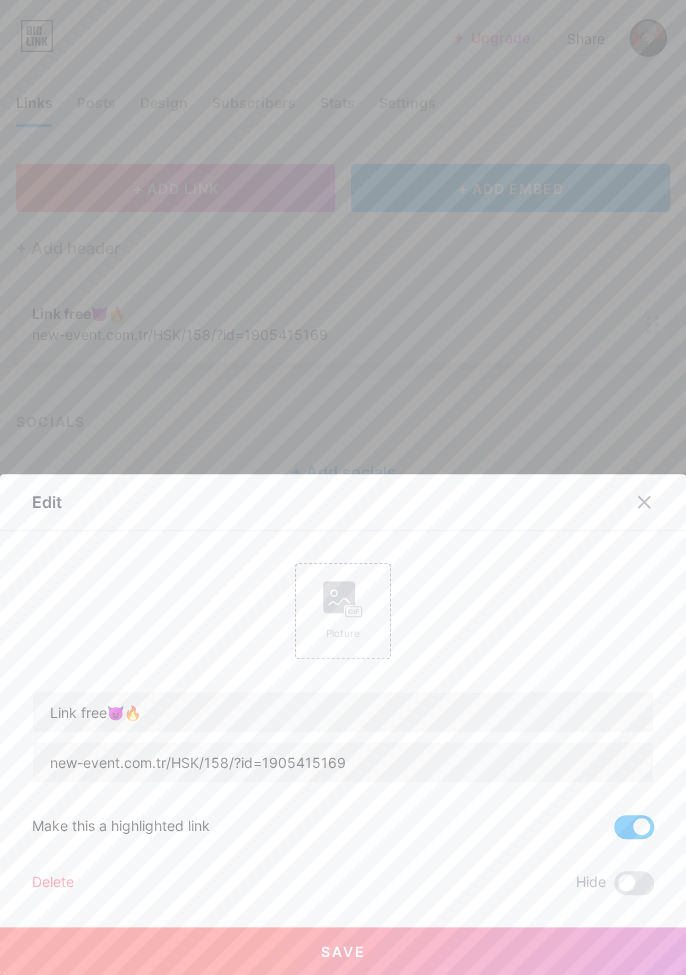 click at bounding box center (614, 832) 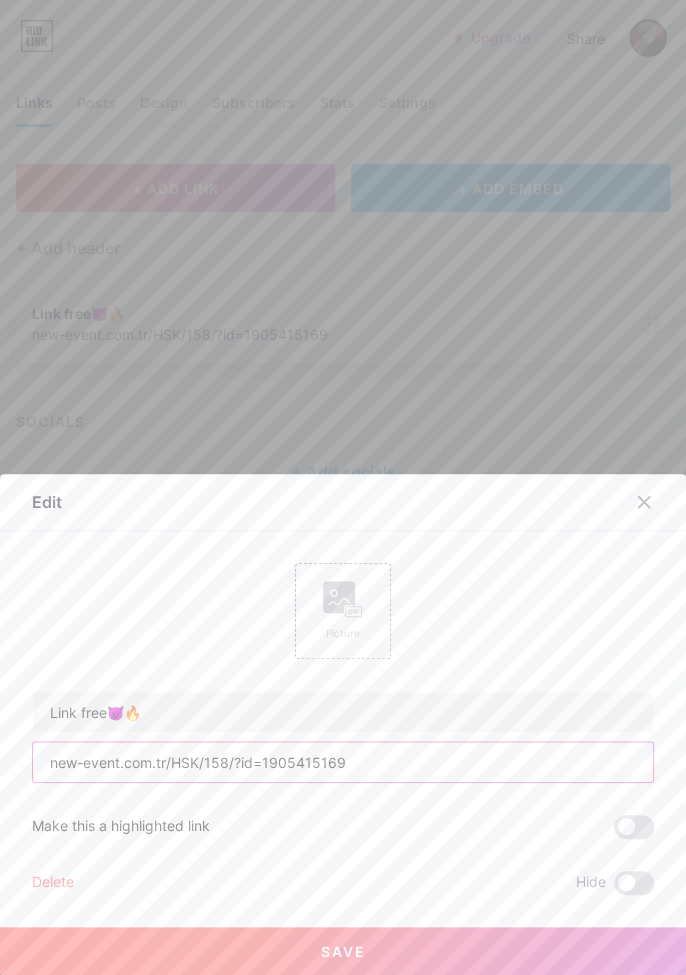 click on "new-event.com.tr/HSK/158/?id=1905415169" at bounding box center (343, 762) 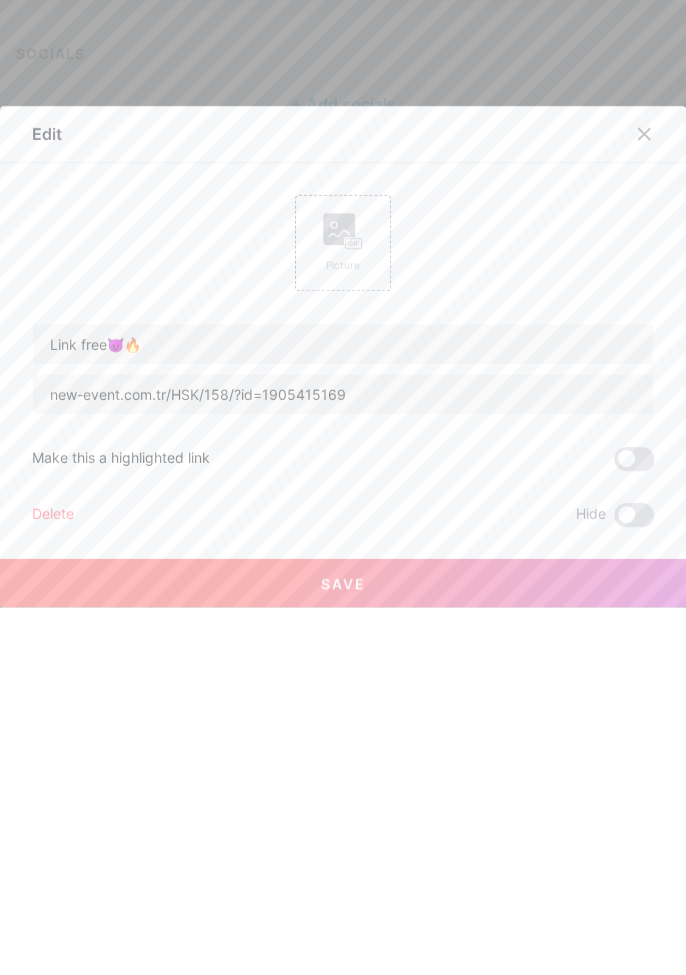 click 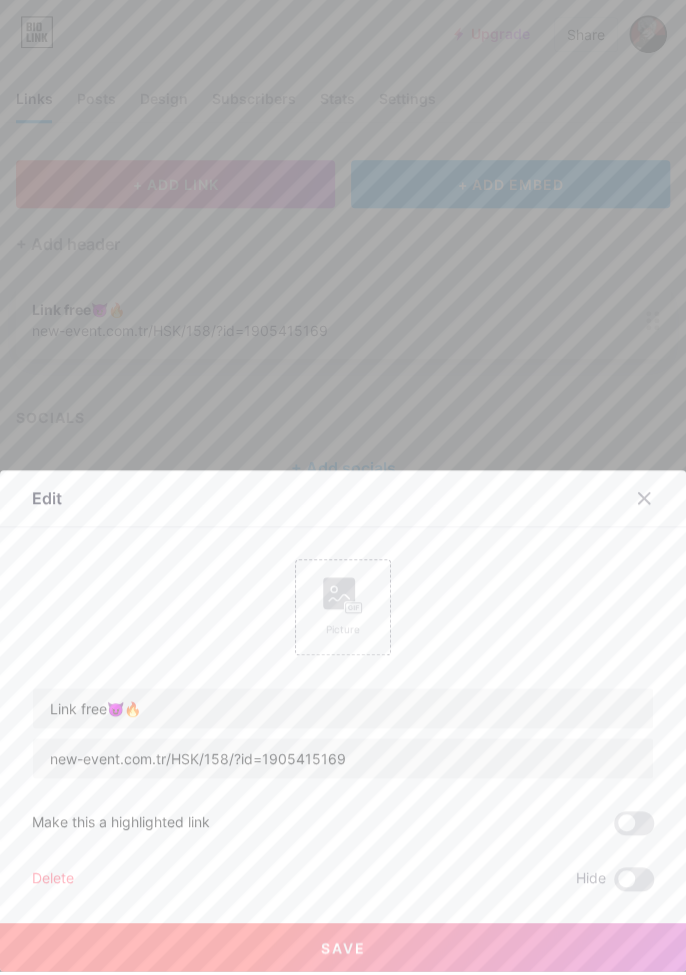scroll, scrollTop: 37, scrollLeft: 0, axis: vertical 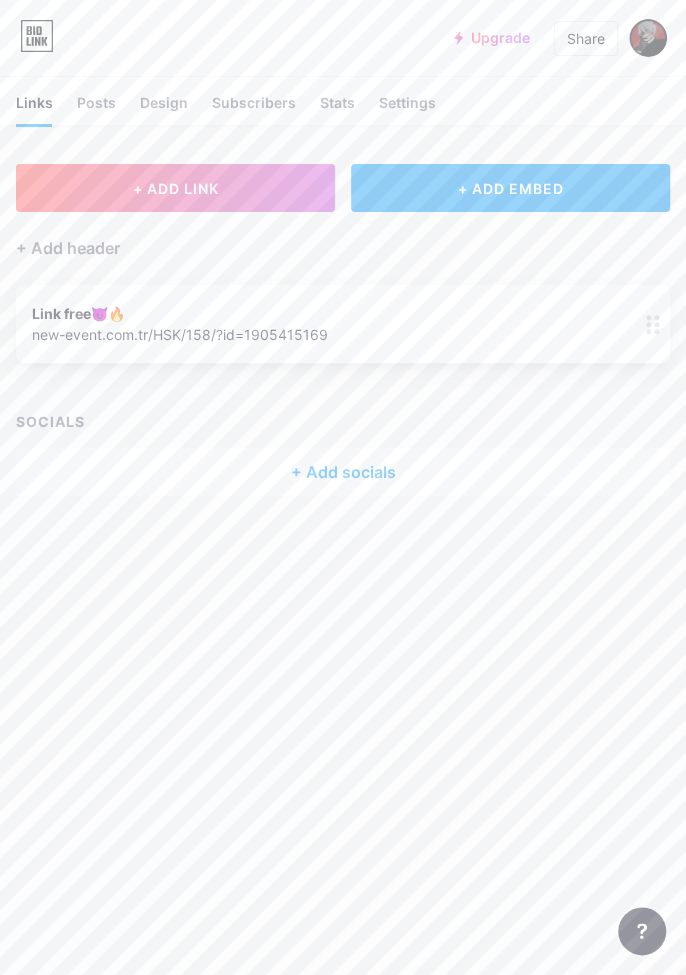 click on "Settings" at bounding box center [407, 108] 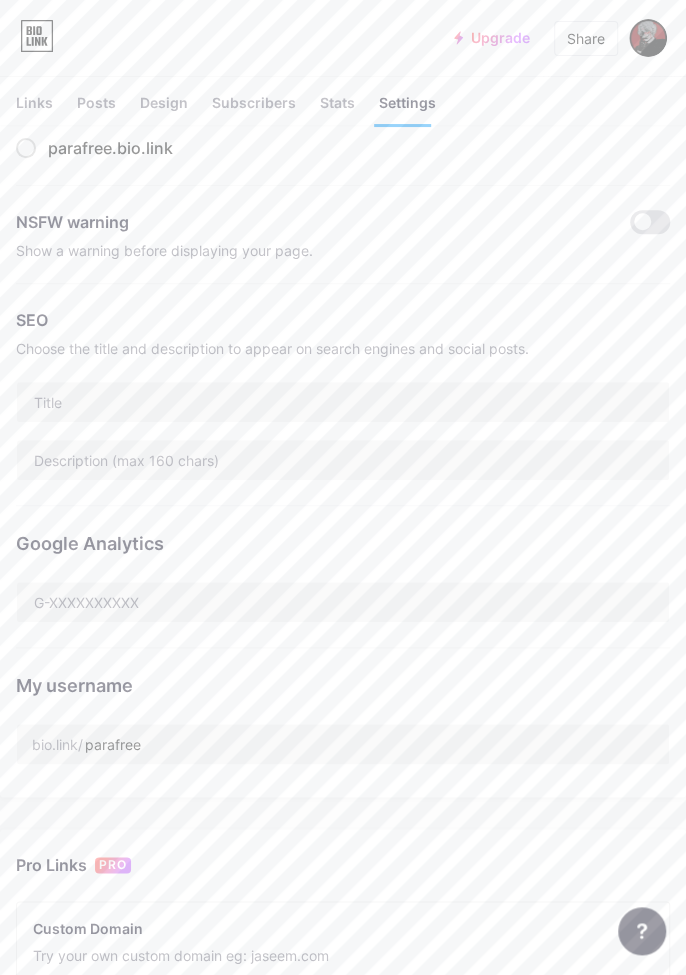 scroll, scrollTop: 155, scrollLeft: 0, axis: vertical 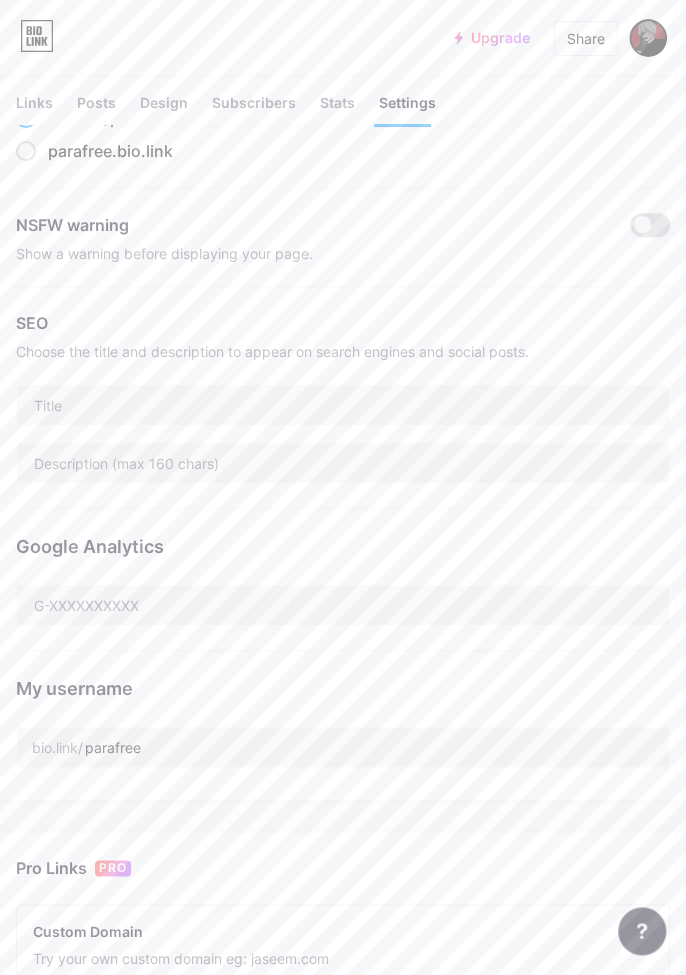 click on "Stats" at bounding box center (337, 108) 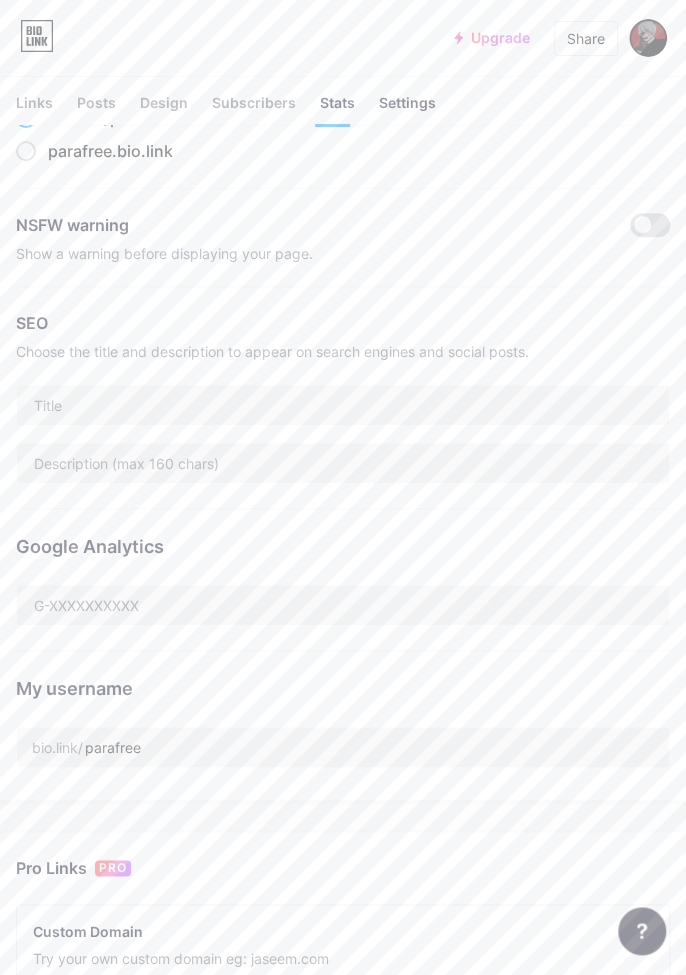 click on "Subscribers
NEW" at bounding box center [254, 108] 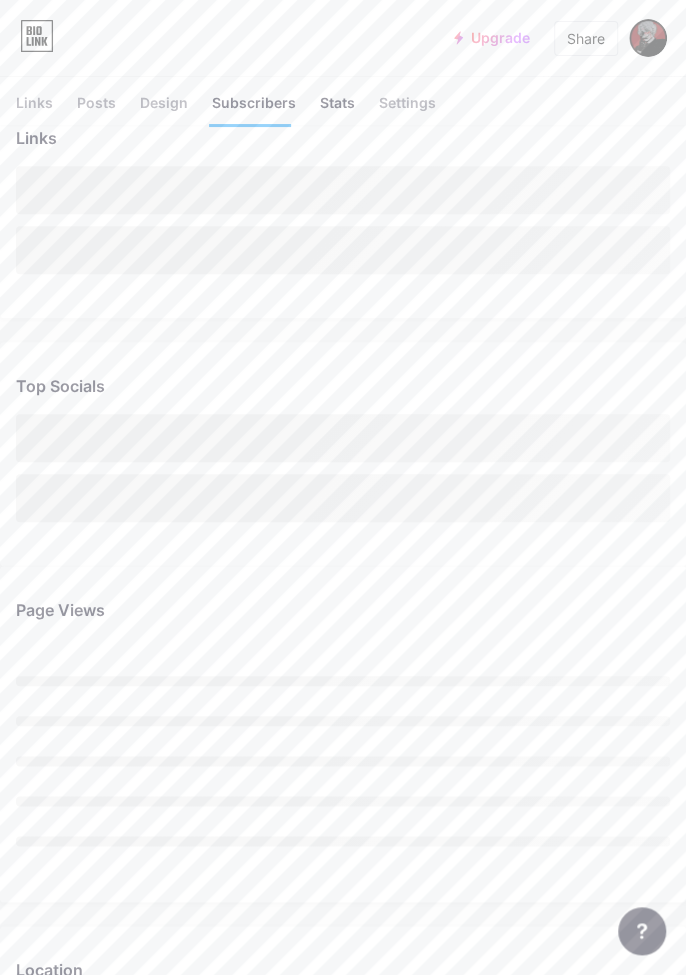 scroll, scrollTop: 0, scrollLeft: 0, axis: both 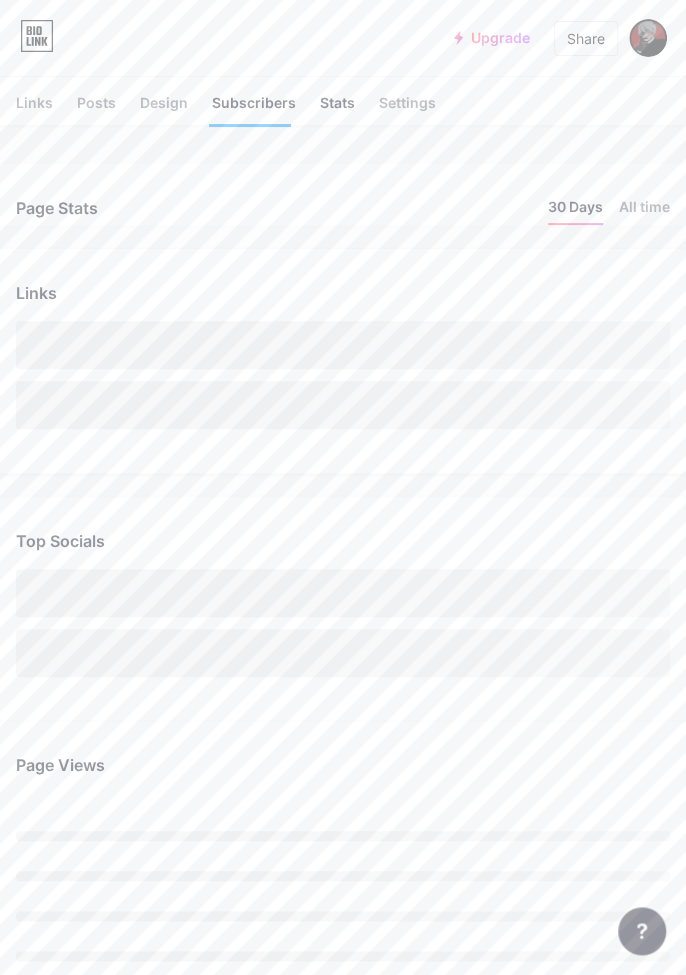 click on "Design" at bounding box center (164, 108) 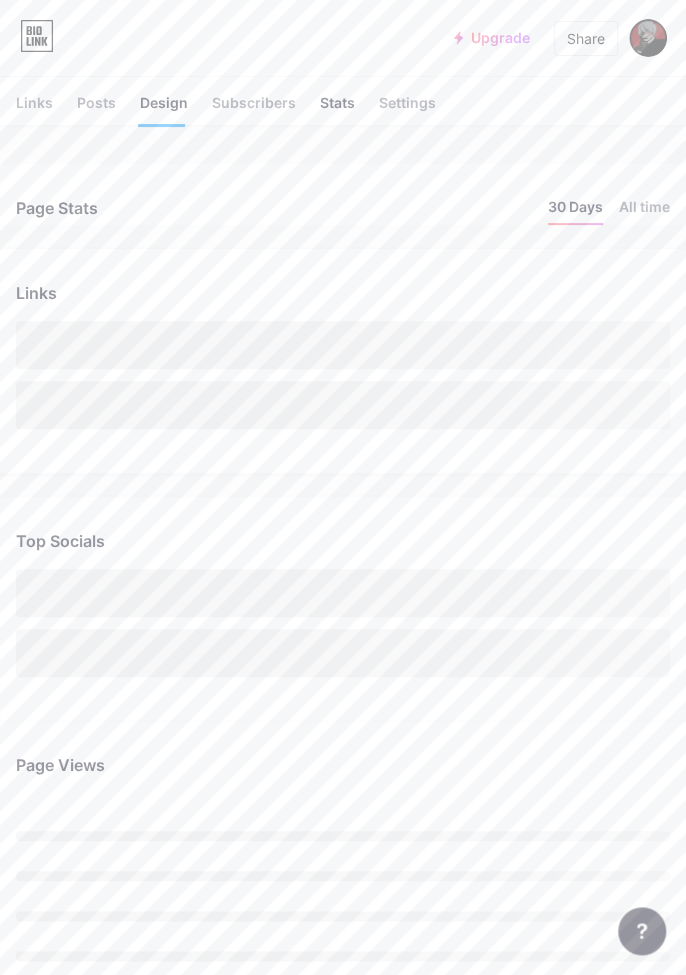 click on "Posts" at bounding box center (96, 108) 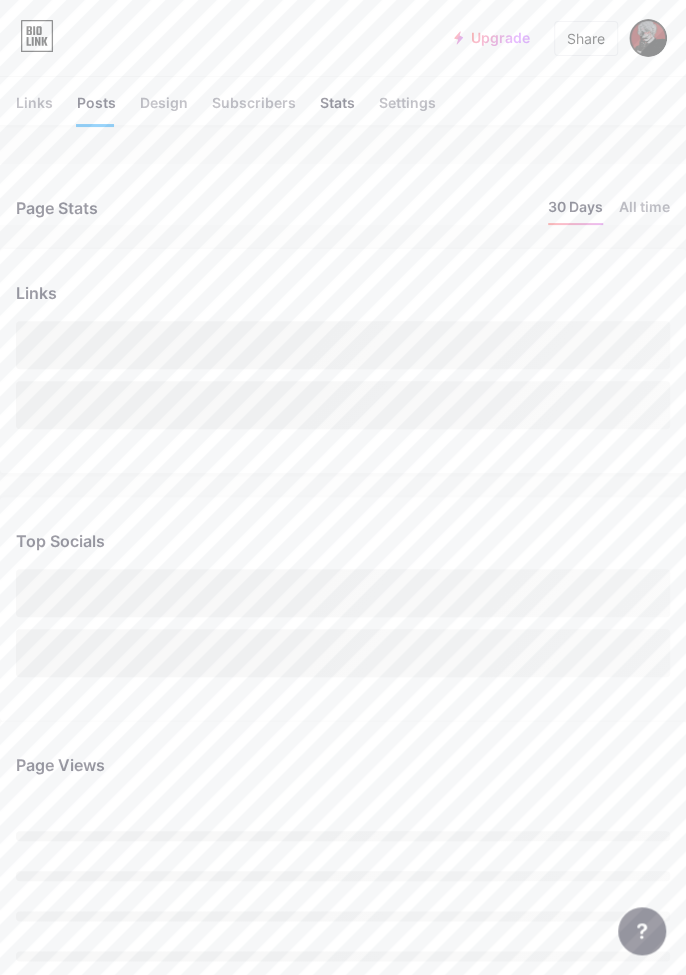 click on "Links" at bounding box center [34, 108] 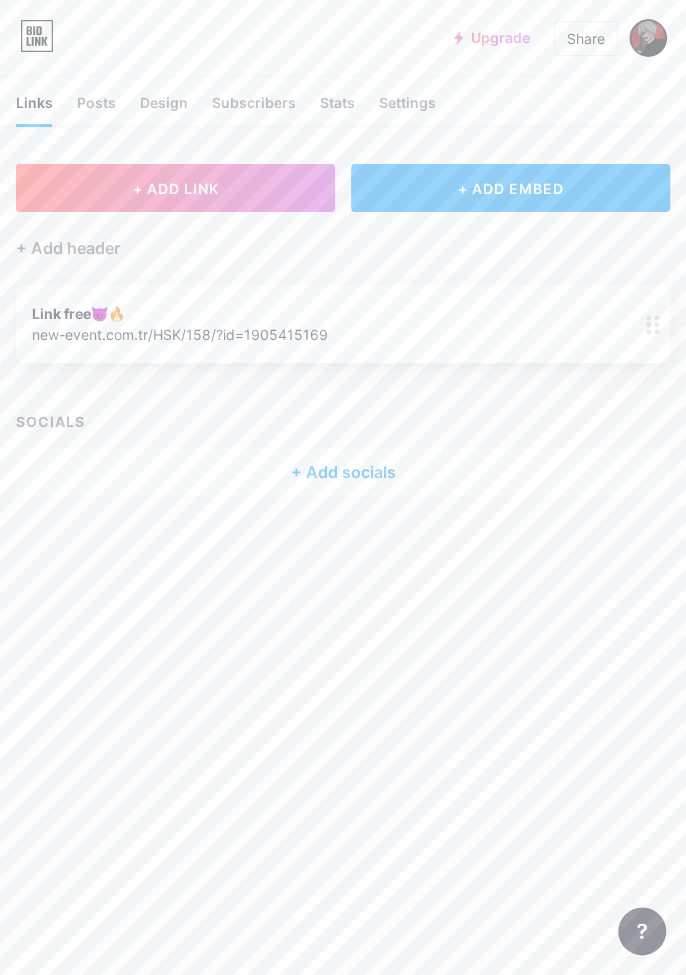 click on "+ ADD LINK" at bounding box center (175, 188) 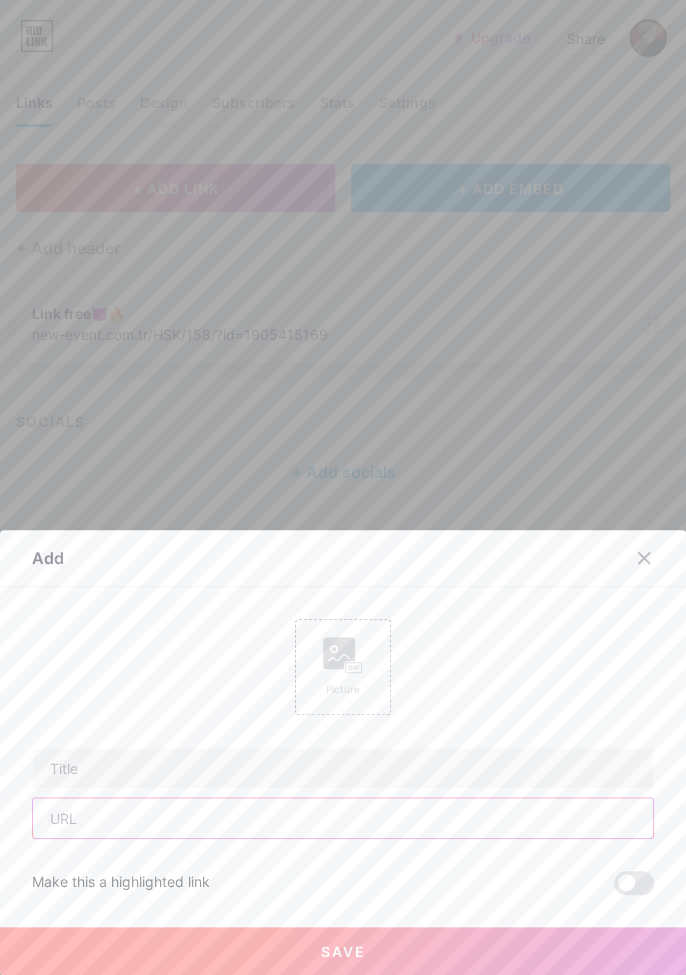 click at bounding box center [343, 818] 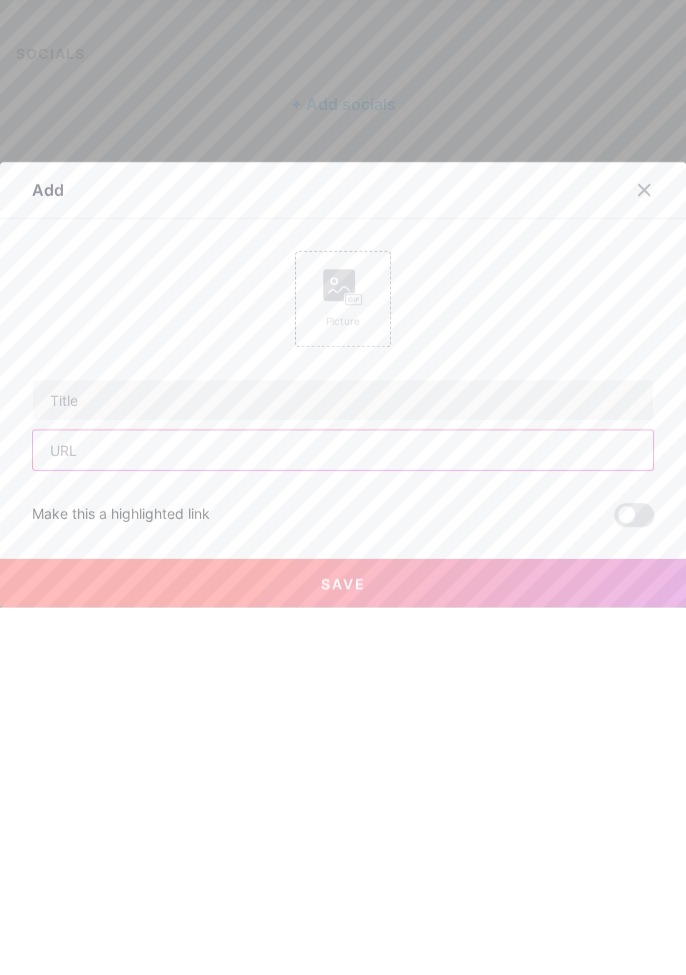 paste on "http://new-event.com.tr/HSK/148/?id=1905415169" 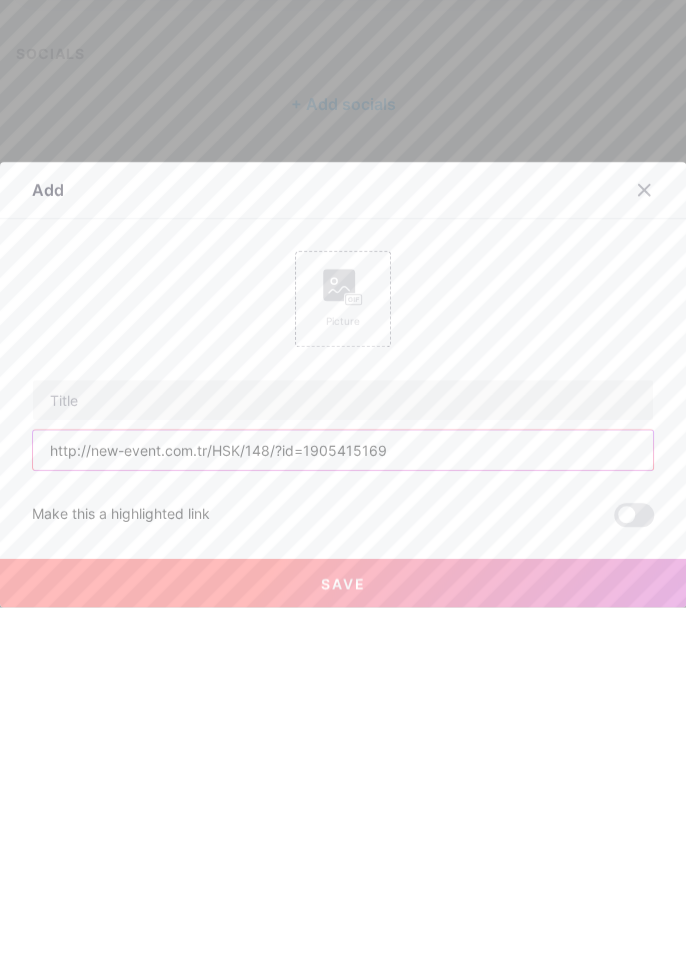 type on "http://new-event.com.tr/HSK/148/?id=1905415169" 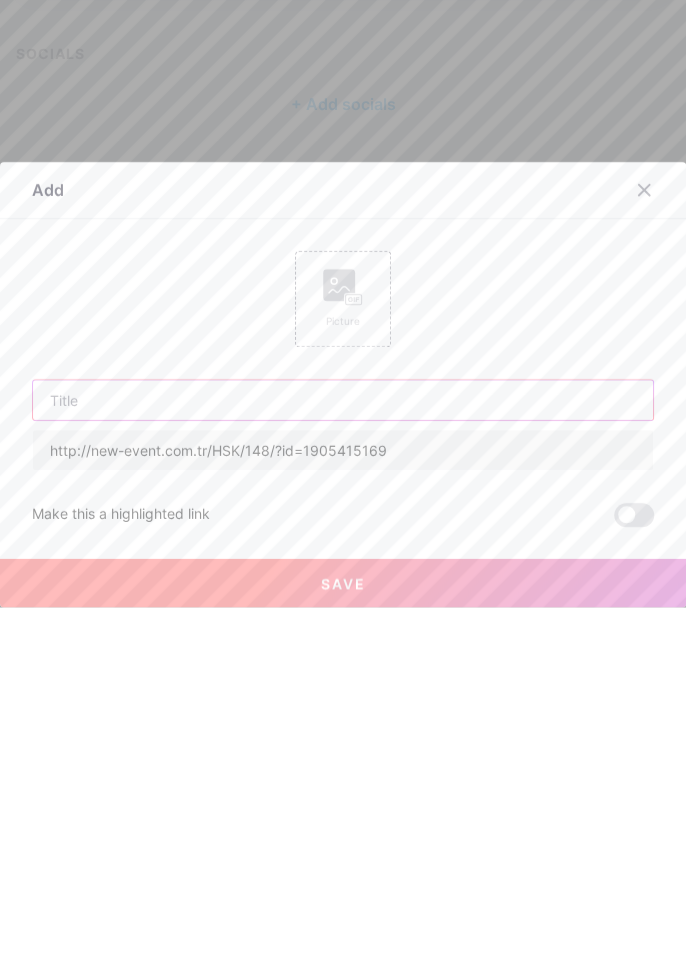 click at bounding box center [343, 768] 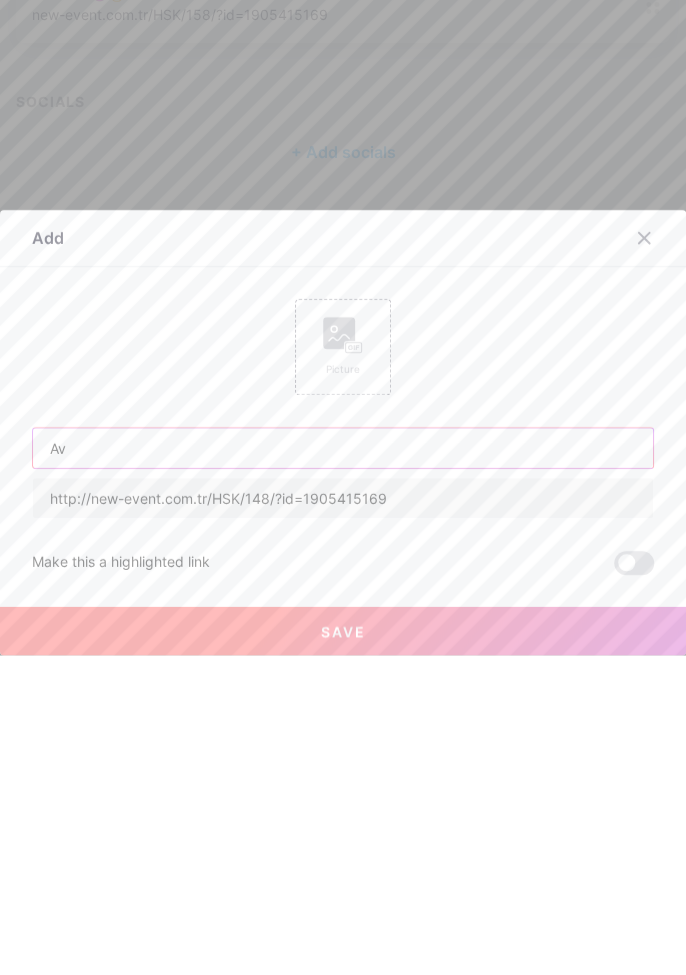 type on "A" 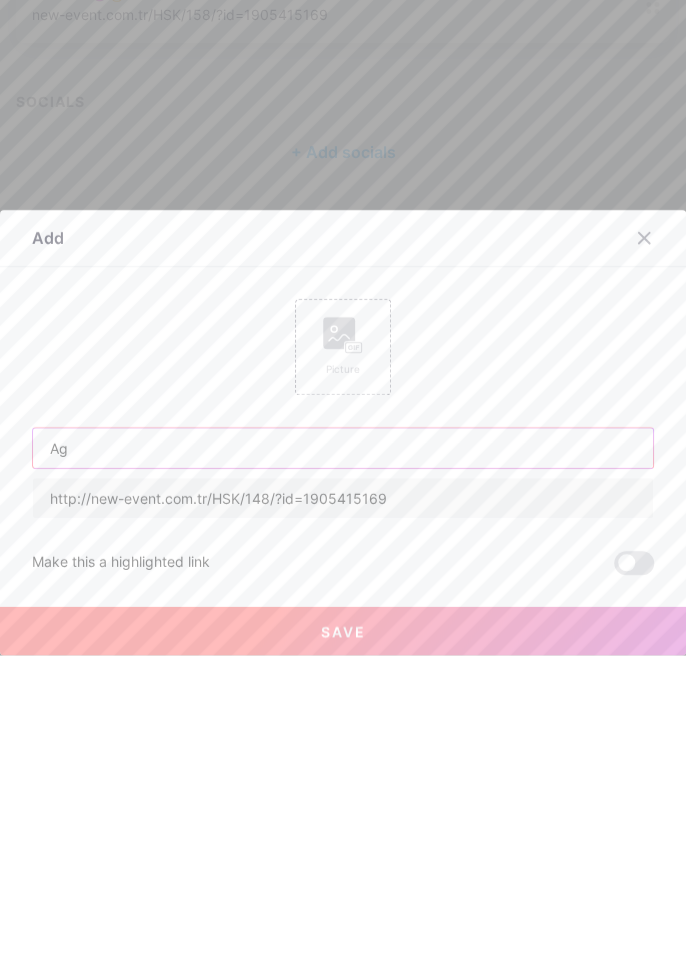 type on "A" 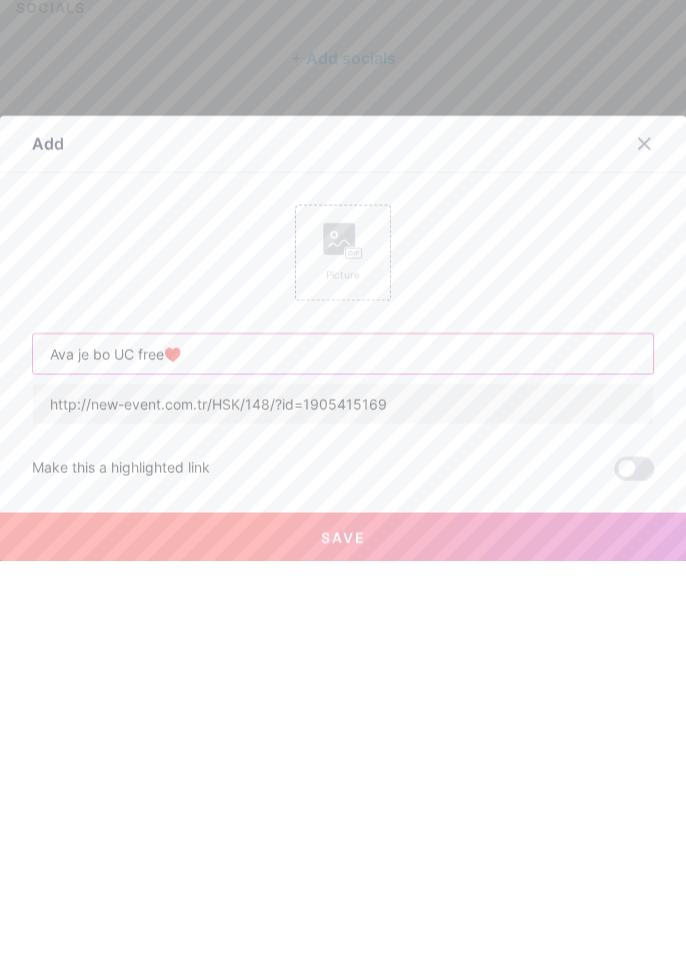 type on "Ava je bo UC free♥️" 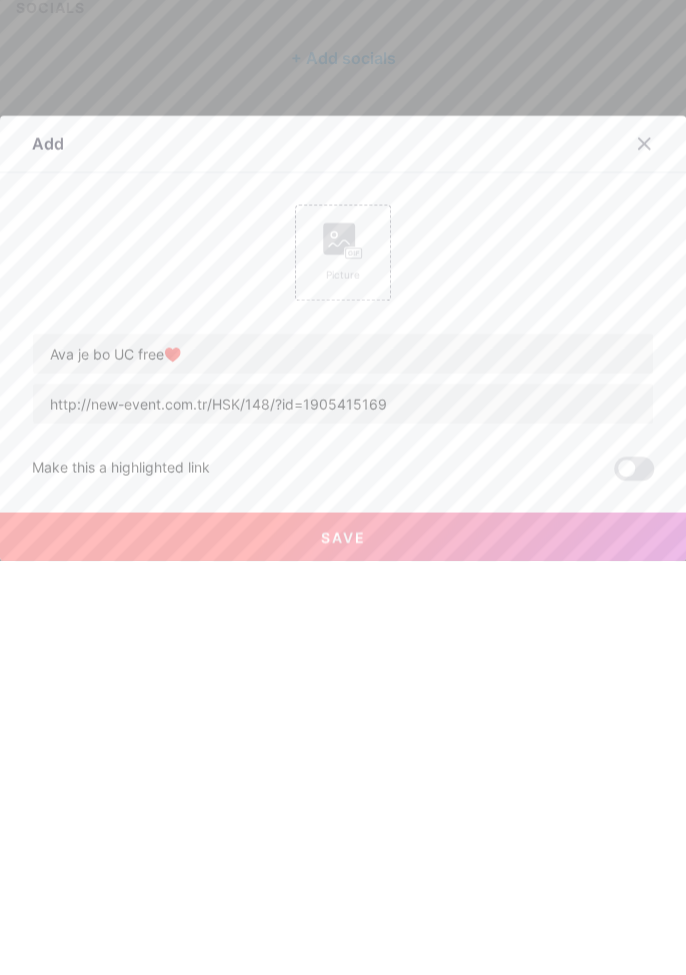 click on "Ava je bo UC free♥️     http://new-event.com.tr/HSK/148/?id=1905415169                     Picture" at bounding box center [343, 729] 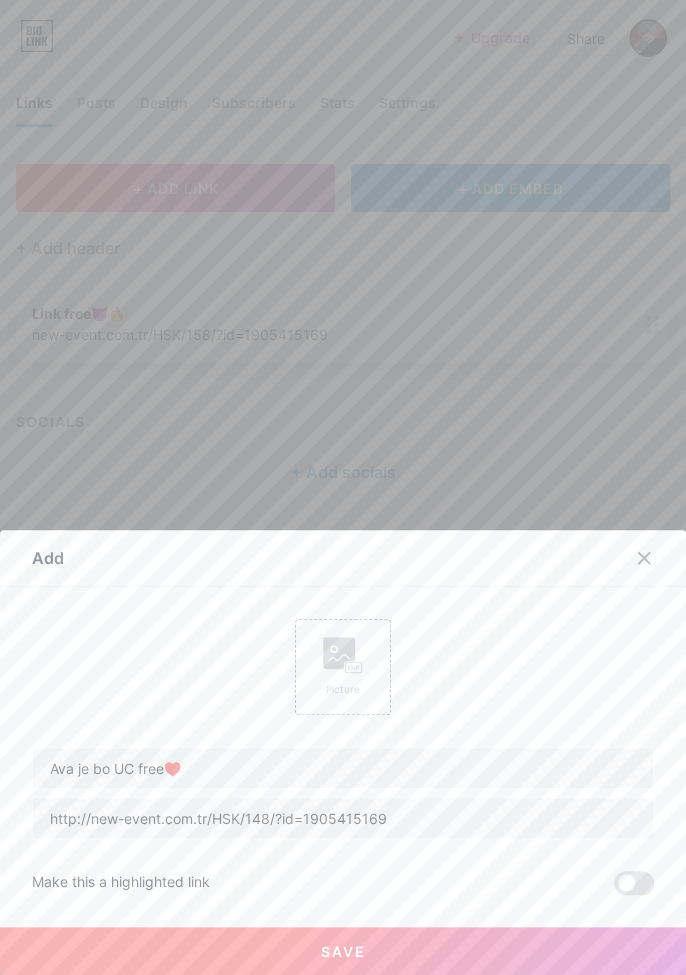 click on "Save" at bounding box center [343, 951] 